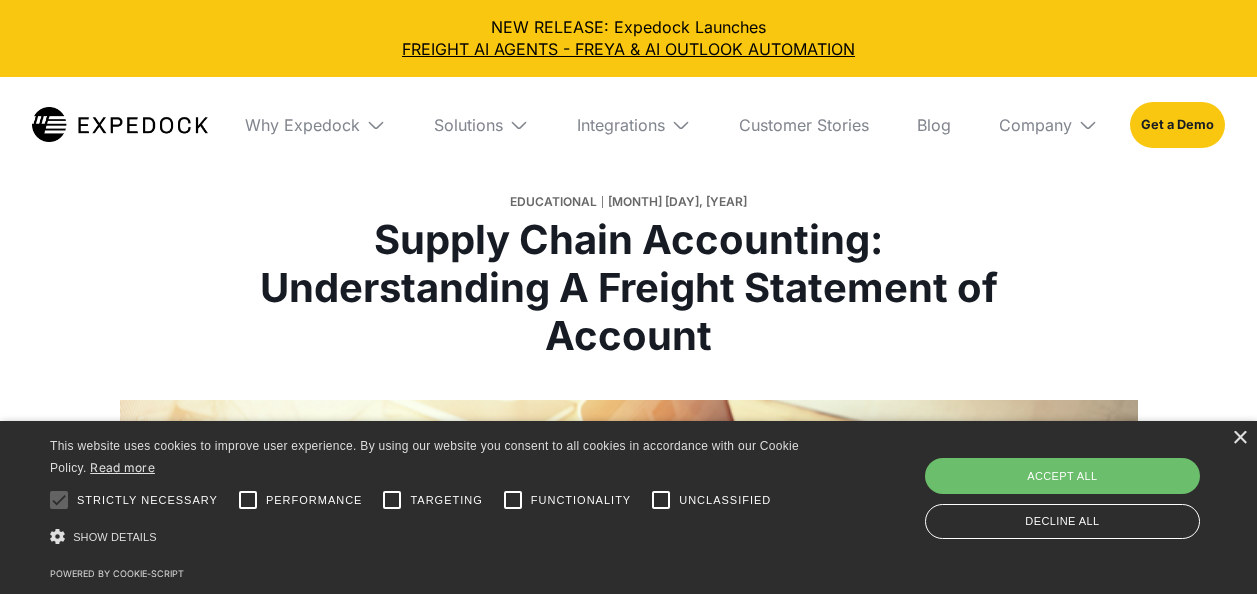 scroll, scrollTop: 0, scrollLeft: 0, axis: both 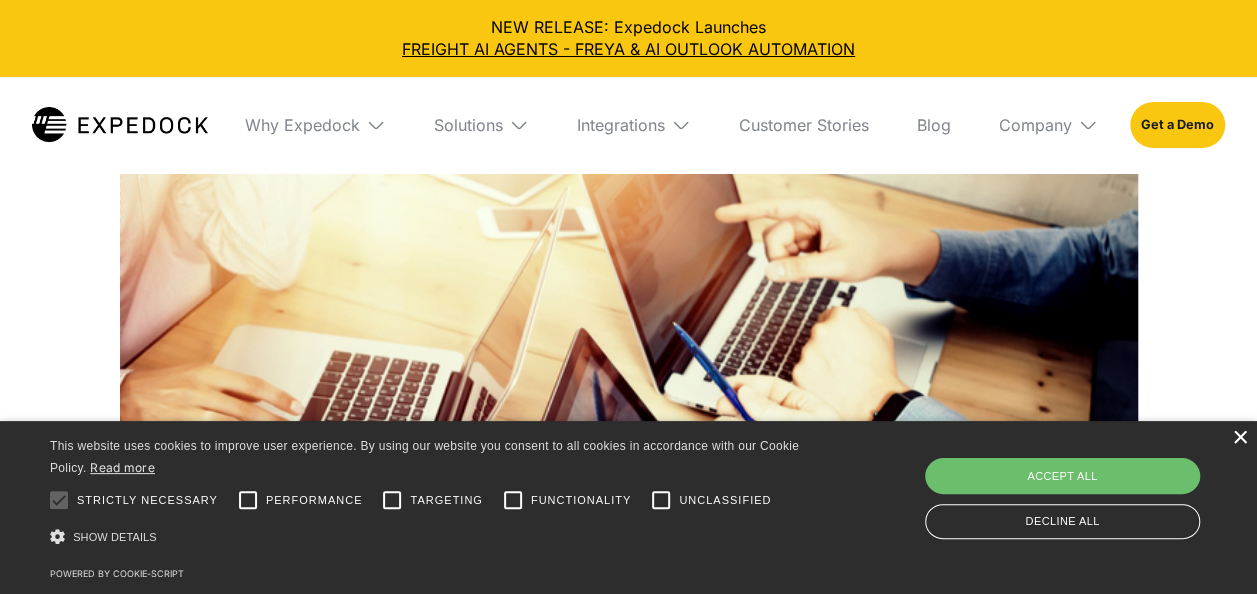 click on "×" at bounding box center [1239, 438] 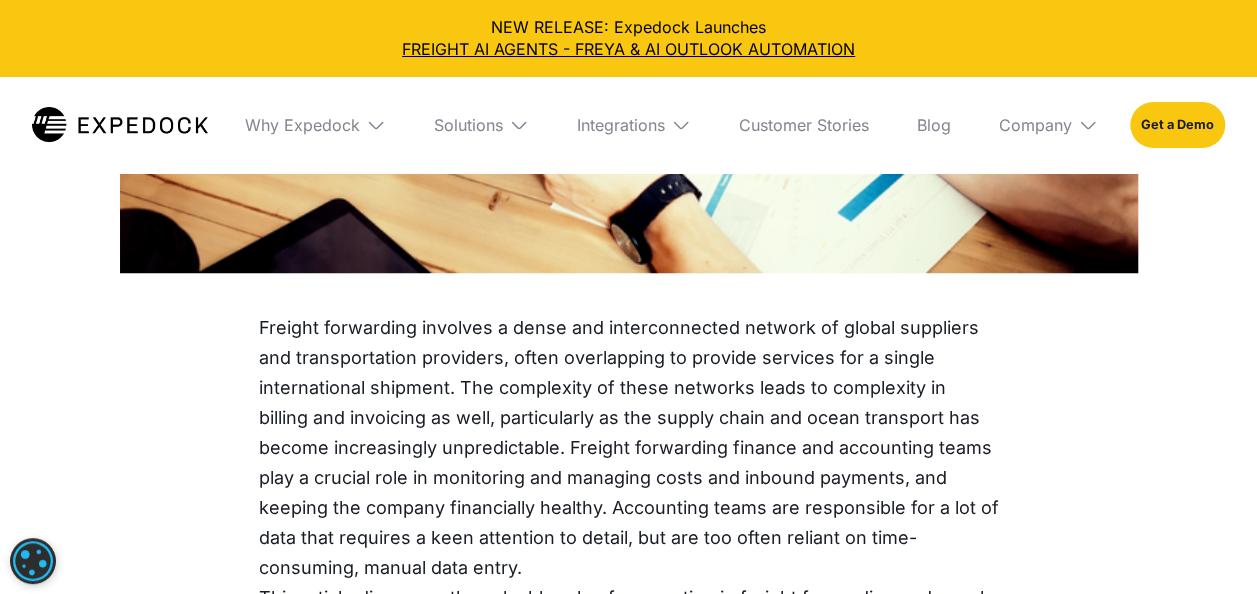 scroll, scrollTop: 662, scrollLeft: 0, axis: vertical 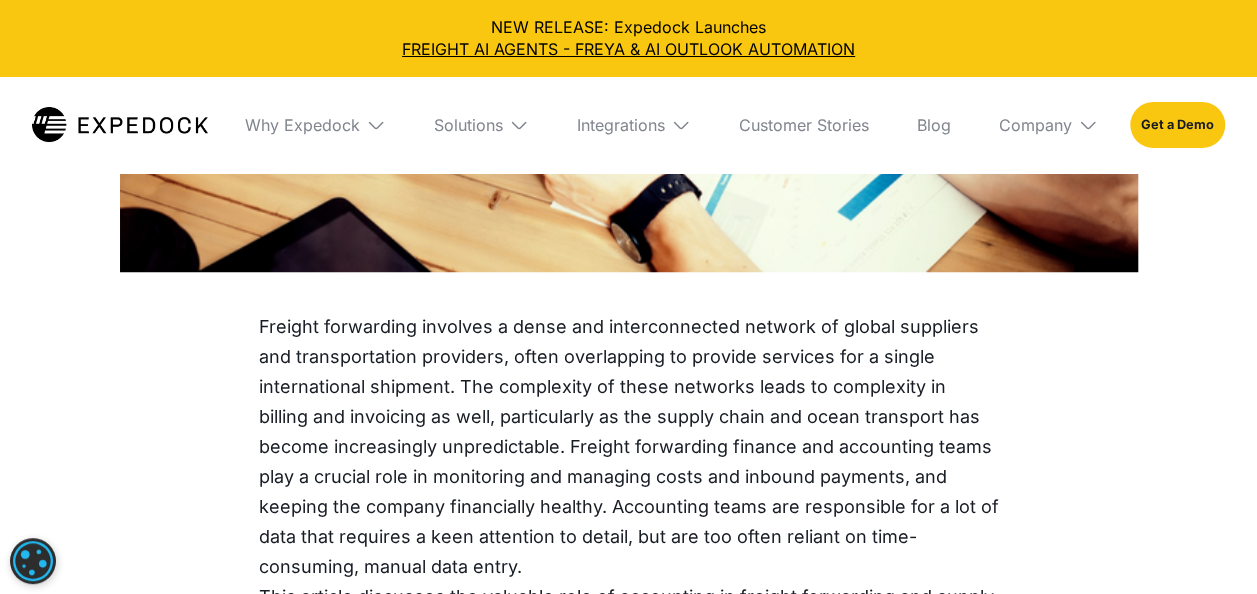 click on "Freight forwarding involves a dense and interconnected network of global suppliers and transportation providers, often overlapping to provide services for a single international shipment. The complexity of these networks leads to complexity in billing and invoicing as well, particularly as the supply chain and ocean transport has become increasingly unpredictable. Freight forwarding finance and accounting teams play a crucial role in monitoring and managing costs and inbound payments, and keeping the company financially healthy. Accounting teams are responsible for a lot of data that requires a keen attention to detail, but are too often reliant on time-consuming, manual data entry. This article discusses the valuable role of accounting in freight forwarding and supply chain and explores current processes and challenges to managing freight statements of account. It concludes with suggestions on improving statement of account processing with automation and artificial intelligence technologies. Date of invoice" at bounding box center [628, 3434] 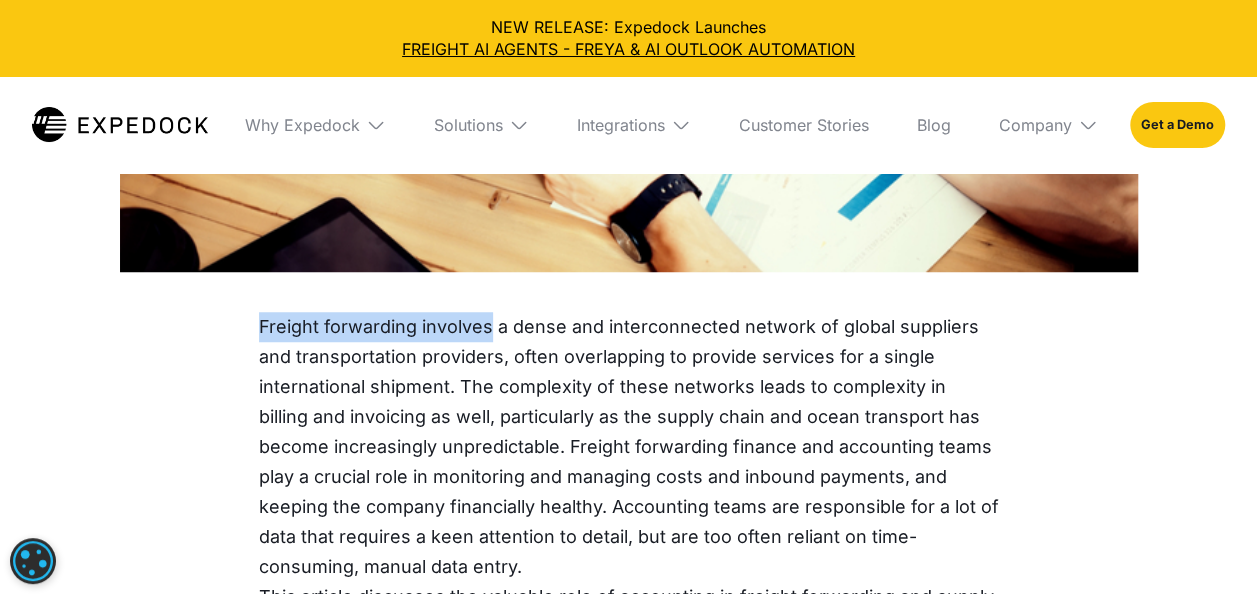 drag, startPoint x: 404, startPoint y: 310, endPoint x: 435, endPoint y: 335, distance: 39.824615 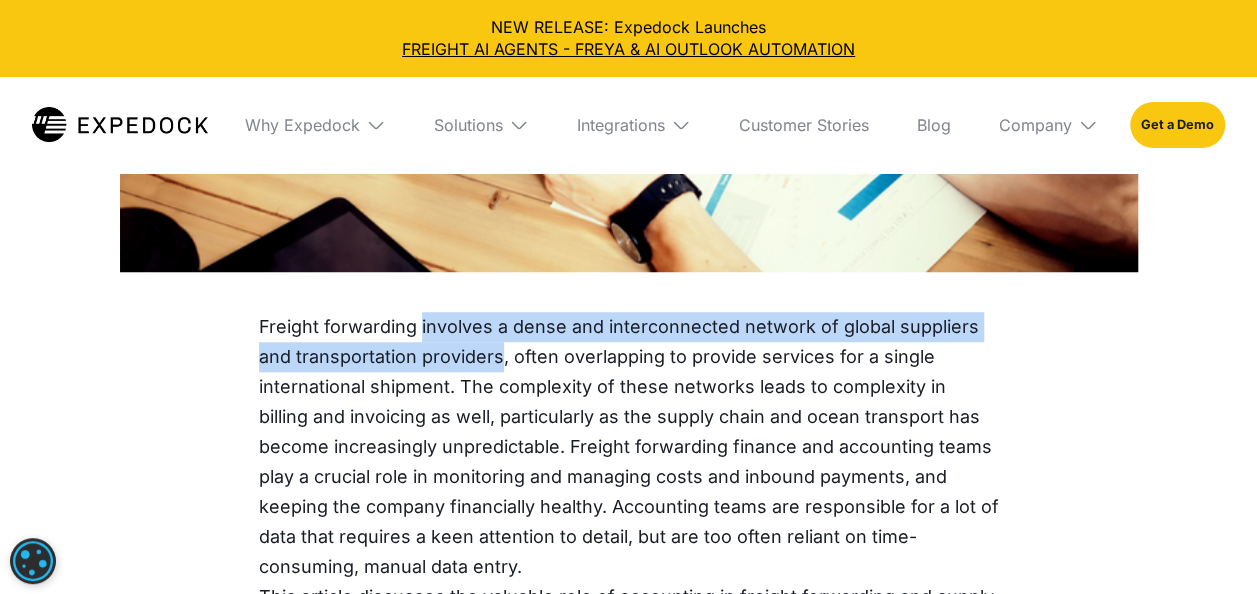 drag, startPoint x: 456, startPoint y: 329, endPoint x: 461, endPoint y: 367, distance: 38.327538 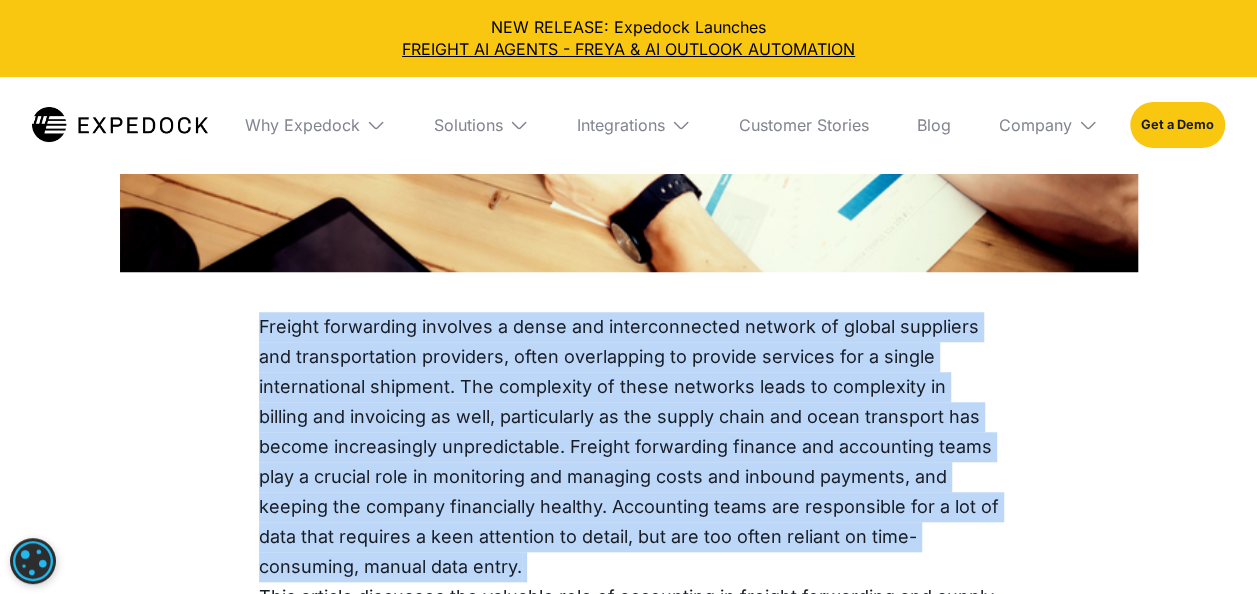 drag, startPoint x: 461, startPoint y: 367, endPoint x: 462, endPoint y: 395, distance: 28.01785 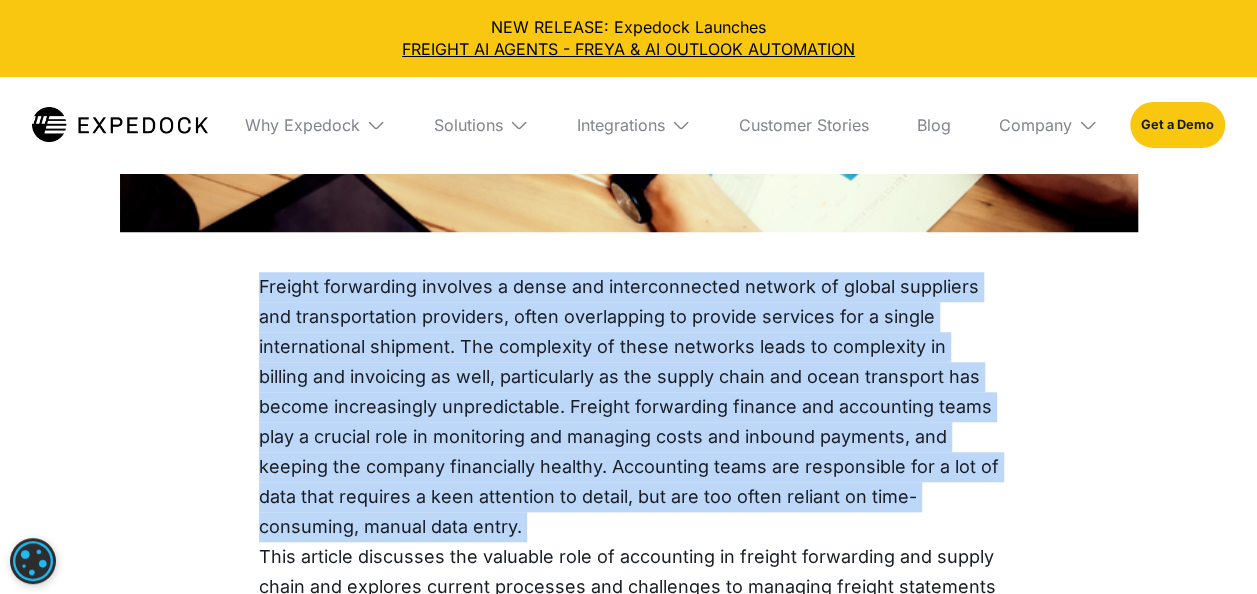 scroll, scrollTop: 703, scrollLeft: 0, axis: vertical 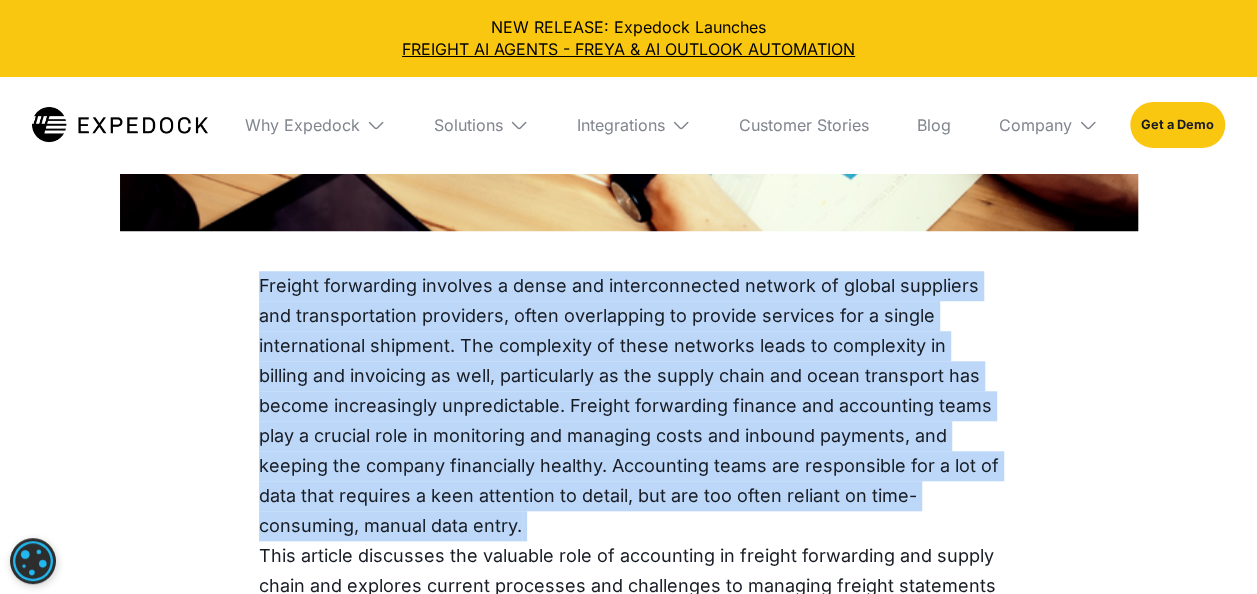click on "Freight forwarding involves a dense and interconnected network of global suppliers and transportation providers, often overlapping to provide services for a single international shipment. The complexity of these networks leads to complexity in billing and invoicing as well, particularly as the supply chain and ocean transport has become increasingly unpredictable. Freight forwarding finance and accounting teams play a crucial role in monitoring and managing costs and inbound payments, and keeping the company financially healthy. Accounting teams are responsible for a lot of data that requires a keen attention to detail, but are too often reliant on time-consuming, manual data entry." at bounding box center (629, 406) 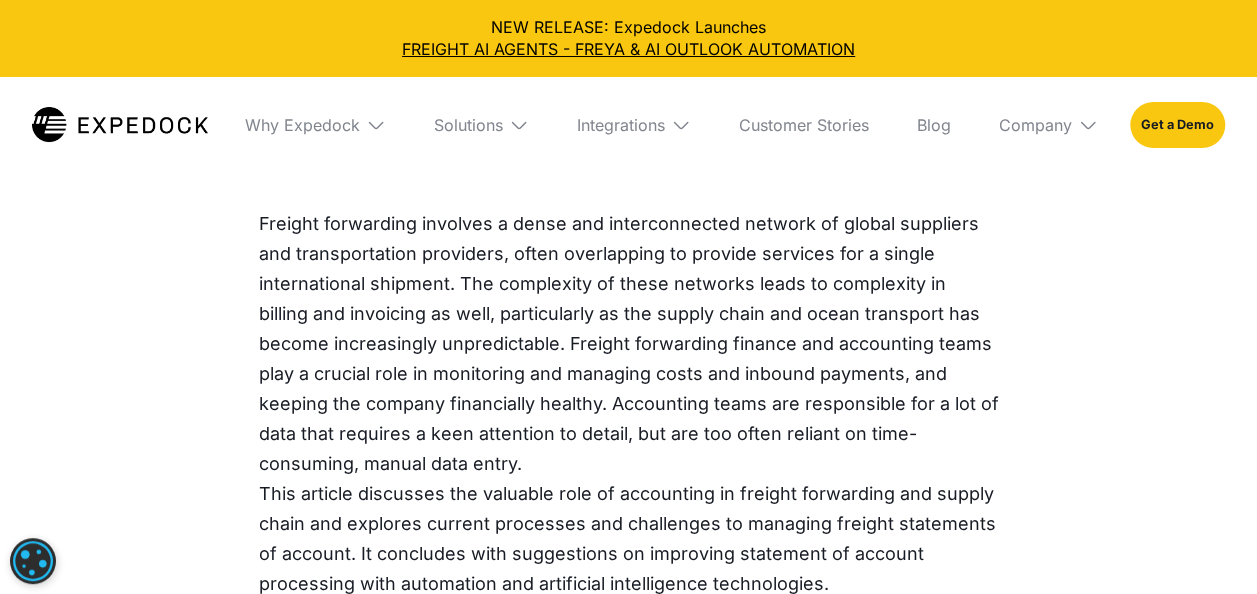 scroll, scrollTop: 768, scrollLeft: 0, axis: vertical 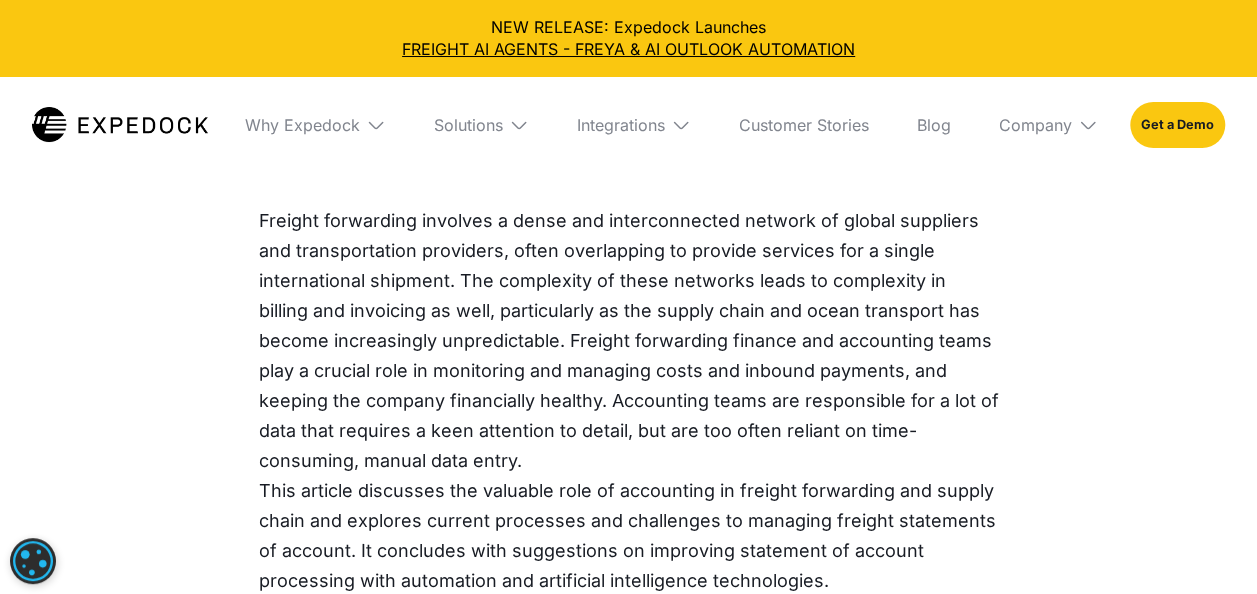 click on "Freight forwarding involves a dense and interconnected network of global suppliers and transportation providers, often overlapping to provide services for a single international shipment. The complexity of these networks leads to complexity in billing and invoicing as well, particularly as the supply chain and ocean transport has become increasingly unpredictable. Freight forwarding finance and accounting teams play a crucial role in monitoring and managing costs and inbound payments, and keeping the company financially healthy. Accounting teams are responsible for a lot of data that requires a keen attention to detail, but are too often reliant on time-consuming, manual data entry." at bounding box center (629, 341) 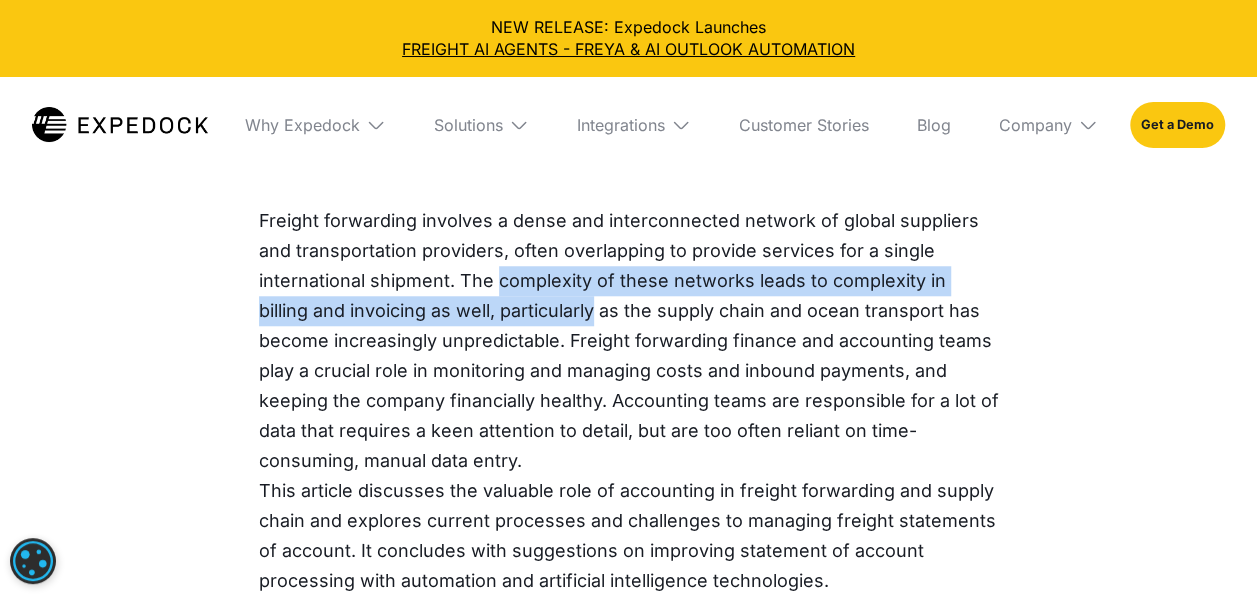 drag, startPoint x: 500, startPoint y: 288, endPoint x: 509, endPoint y: 312, distance: 25.632011 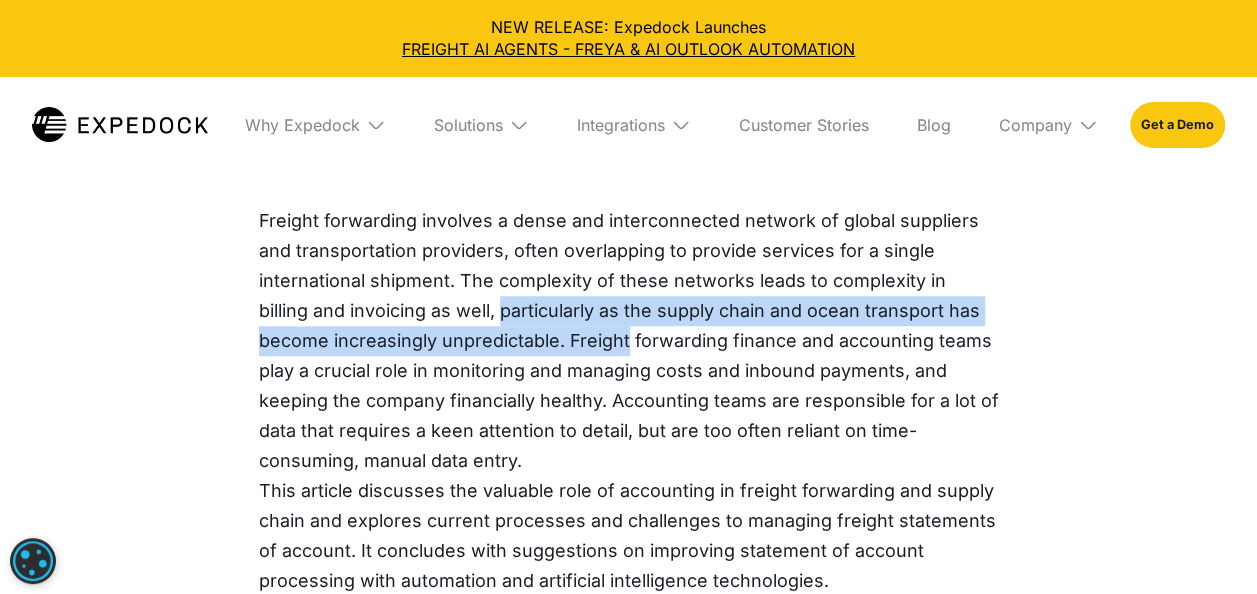 drag, startPoint x: 509, startPoint y: 312, endPoint x: 516, endPoint y: 346, distance: 34.713108 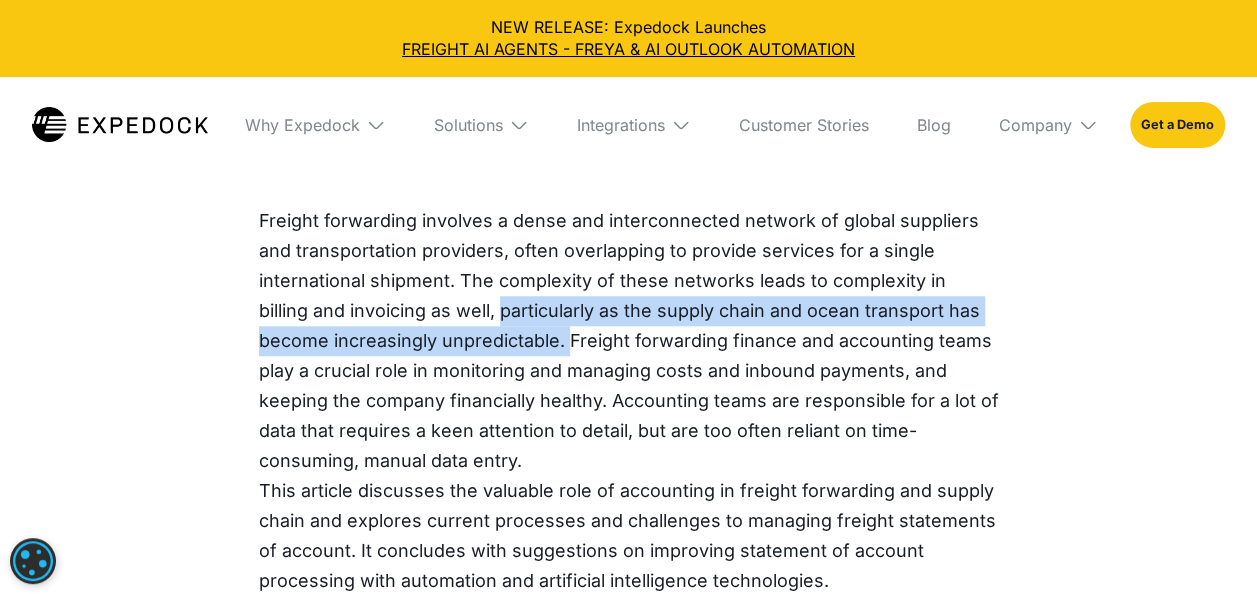 drag, startPoint x: 477, startPoint y: 300, endPoint x: 487, endPoint y: 341, distance: 42.201897 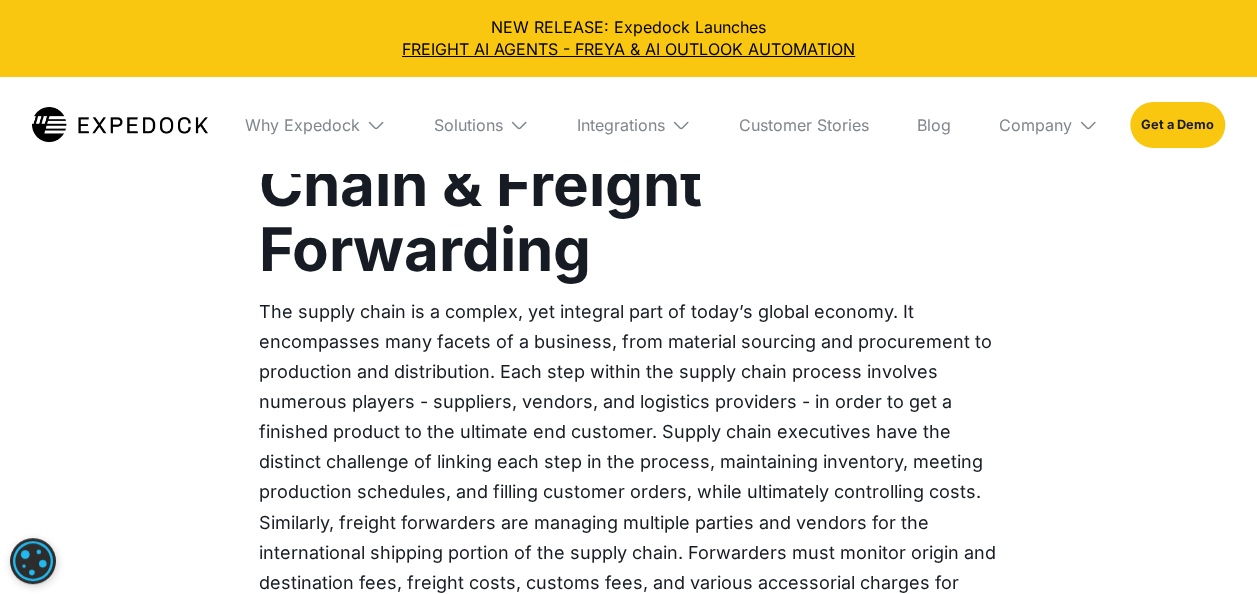 scroll, scrollTop: 1363, scrollLeft: 0, axis: vertical 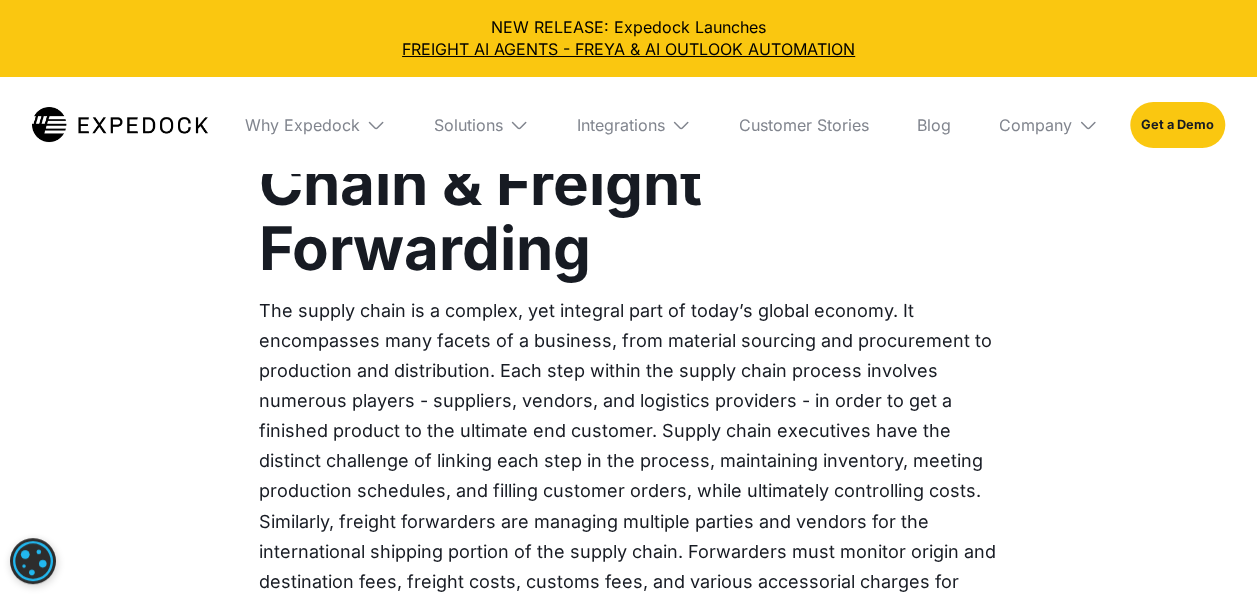 click on "The supply chain is a complex, yet integral part of today’s global economy. It encompasses many facets of a business, from material sourcing and procurement to production and distribution. Each step within the supply chain process involves numerous players - suppliers, vendors, and logistics providers - in order to get a finished product to the ultimate end customer. Supply chain executives have the distinct challenge of linking each step in the process, maintaining inventory, meeting production schedules, and filling customer orders, while ultimately controlling costs. Similarly, freight forwarders are managing multiple parties and vendors for the international shipping portion of the supply chain. Forwarders must monitor origin and destination fees, freight costs, customs fees, and various accessorial charges for each shipment in their possession, and mitigate costs where possible." at bounding box center (629, 461) 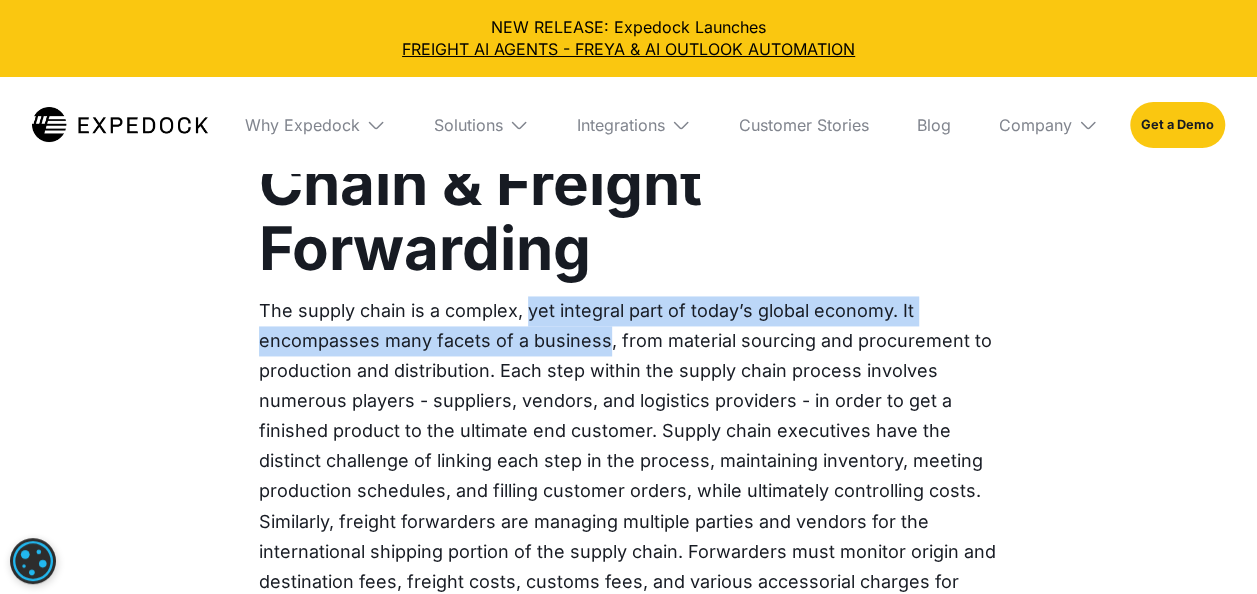 drag, startPoint x: 536, startPoint y: 316, endPoint x: 548, endPoint y: 338, distance: 25.059929 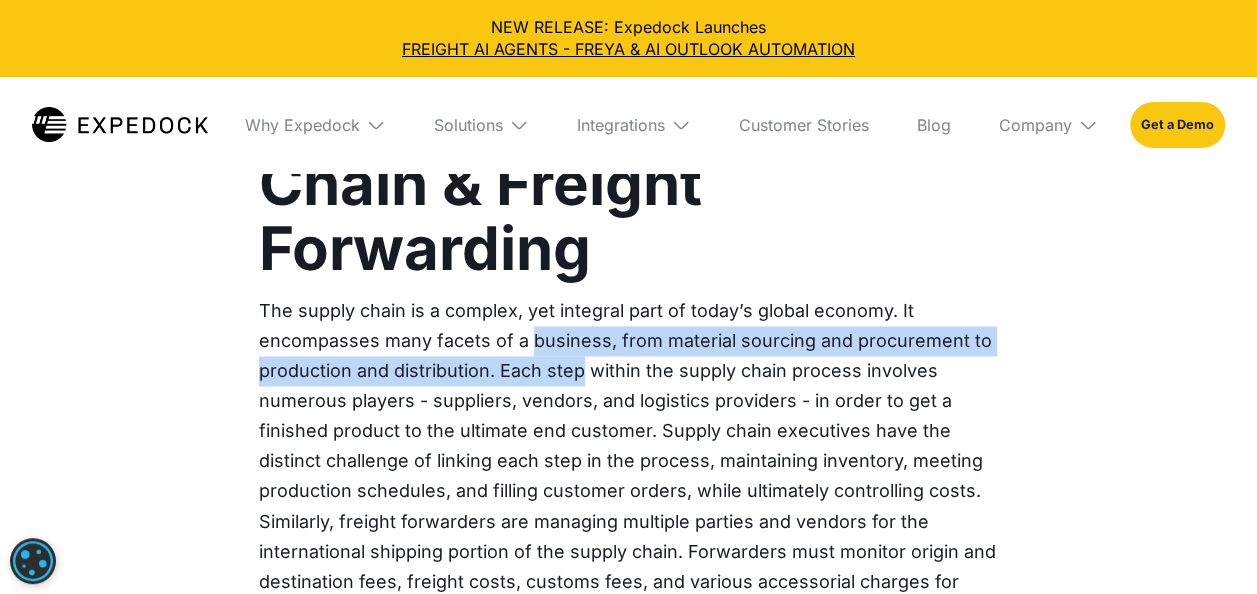 drag, startPoint x: 548, startPoint y: 338, endPoint x: 552, endPoint y: 372, distance: 34.234486 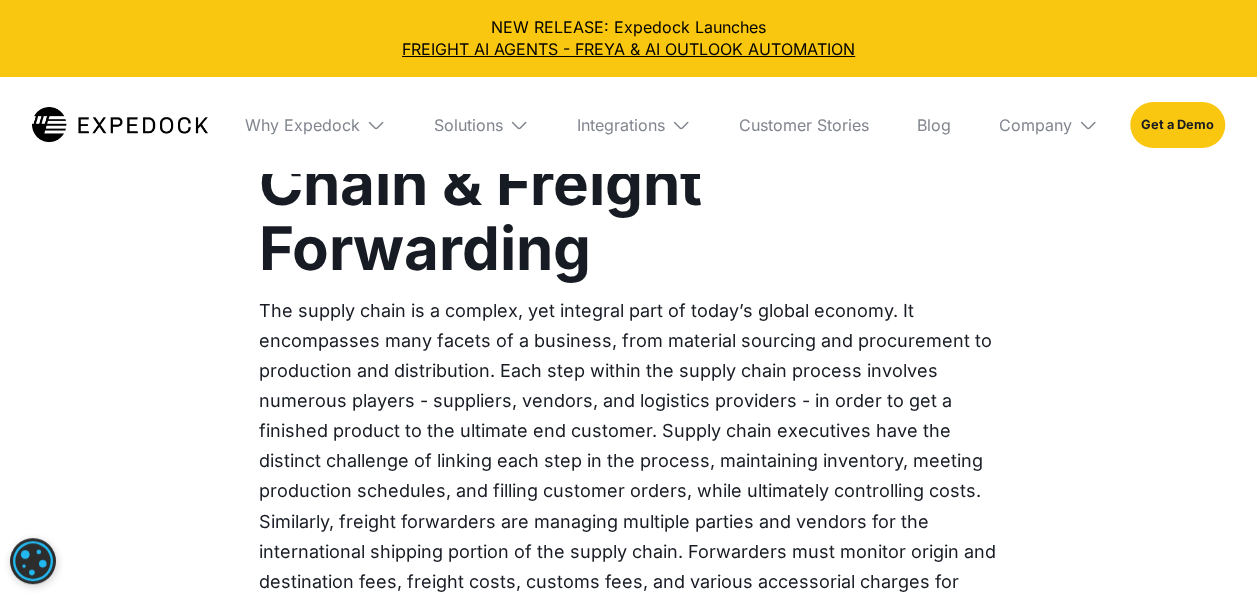 click on "The supply chain is a complex, yet integral part of today’s global economy. It encompasses many facets of a business, from material sourcing and procurement to production and distribution. Each step within the supply chain process involves numerous players - suppliers, vendors, and logistics providers - in order to get a finished product to the ultimate end customer. Supply chain executives have the distinct challenge of linking each step in the process, maintaining inventory, meeting production schedules, and filling customer orders, while ultimately controlling costs. Similarly, freight forwarders are managing multiple parties and vendors for the international shipping portion of the supply chain. Forwarders must monitor origin and destination fees, freight costs, customs fees, and various accessorial charges for each shipment in their possession, and mitigate costs where possible." at bounding box center [629, 461] 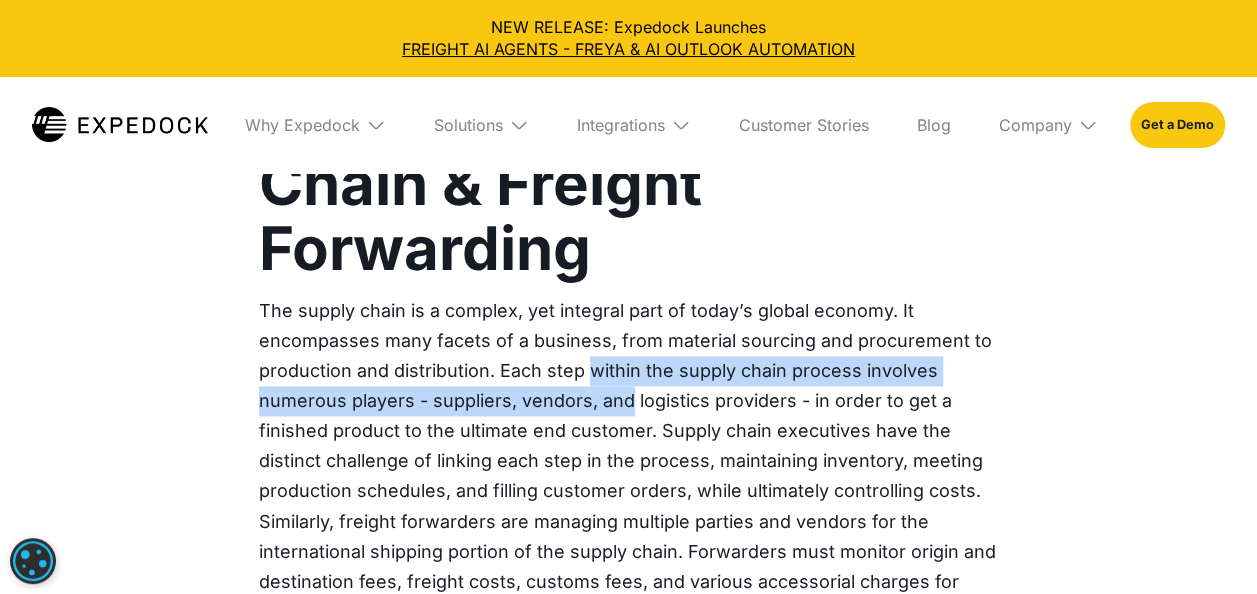 drag, startPoint x: 598, startPoint y: 376, endPoint x: 609, endPoint y: 417, distance: 42.44997 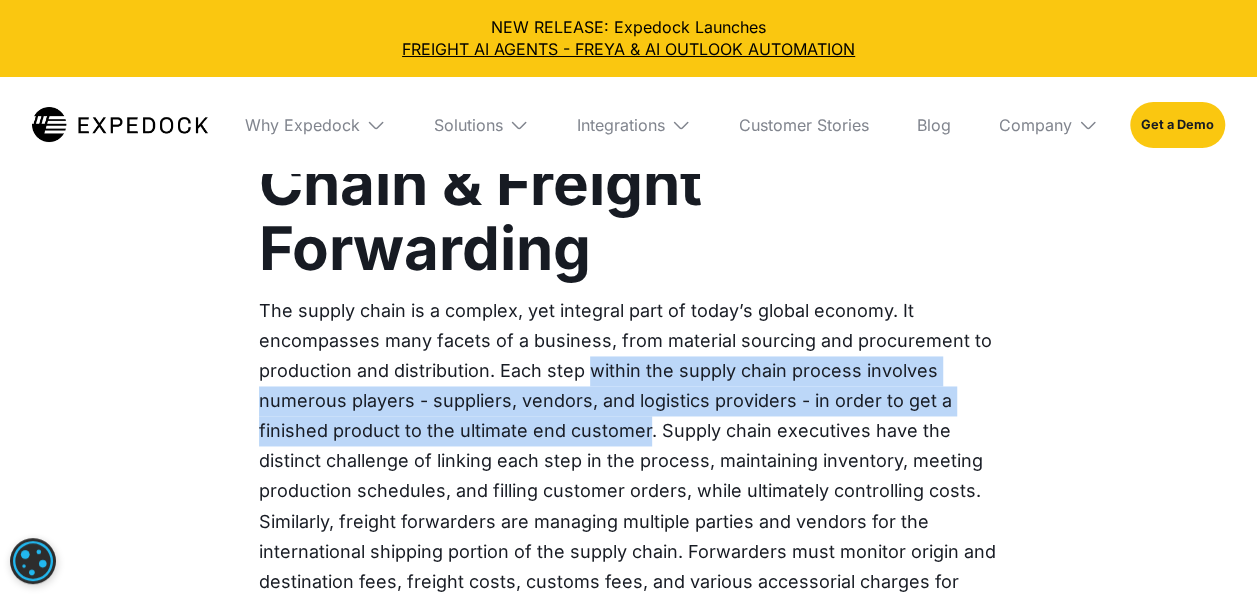 click on "The supply chain is a complex, yet integral part of today’s global economy. It encompasses many facets of a business, from material sourcing and procurement to production and distribution. Each step within the supply chain process involves numerous players - suppliers, vendors, and logistics providers - in order to get a finished product to the ultimate end customer. Supply chain executives have the distinct challenge of linking each step in the process, maintaining inventory, meeting production schedules, and filling customer orders, while ultimately controlling costs. Similarly, freight forwarders are managing multiple parties and vendors for the international shipping portion of the supply chain. Forwarders must monitor origin and destination fees, freight costs, customs fees, and various accessorial charges for each shipment in their possession, and mitigate costs where possible." at bounding box center [629, 461] 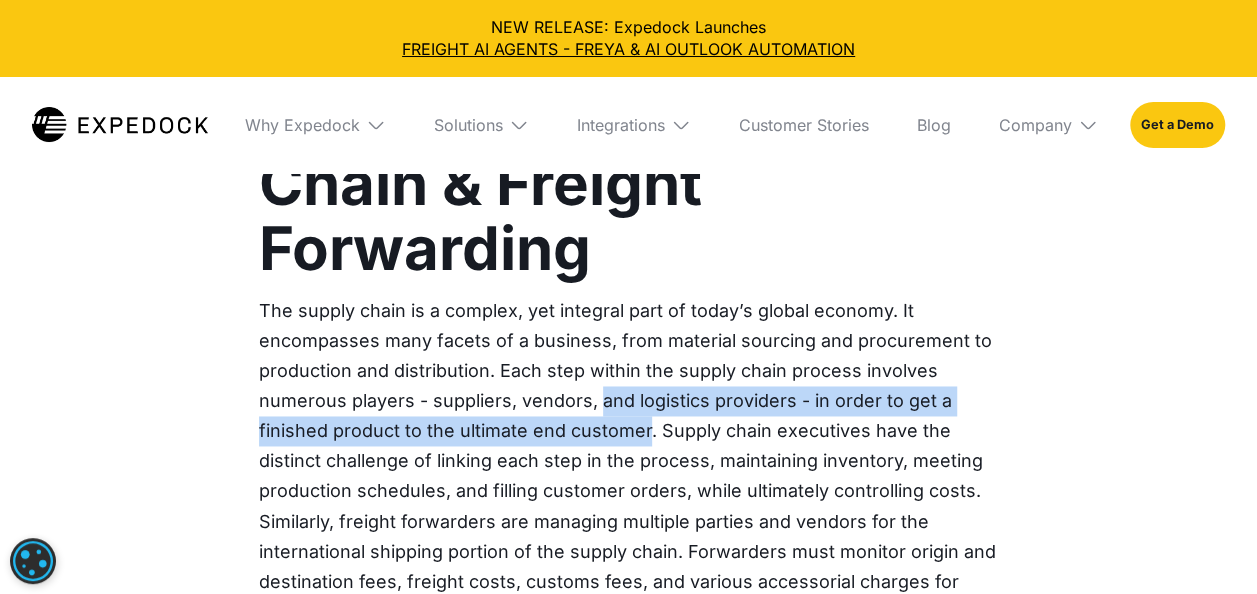 drag, startPoint x: 609, startPoint y: 417, endPoint x: 607, endPoint y: 390, distance: 27.073973 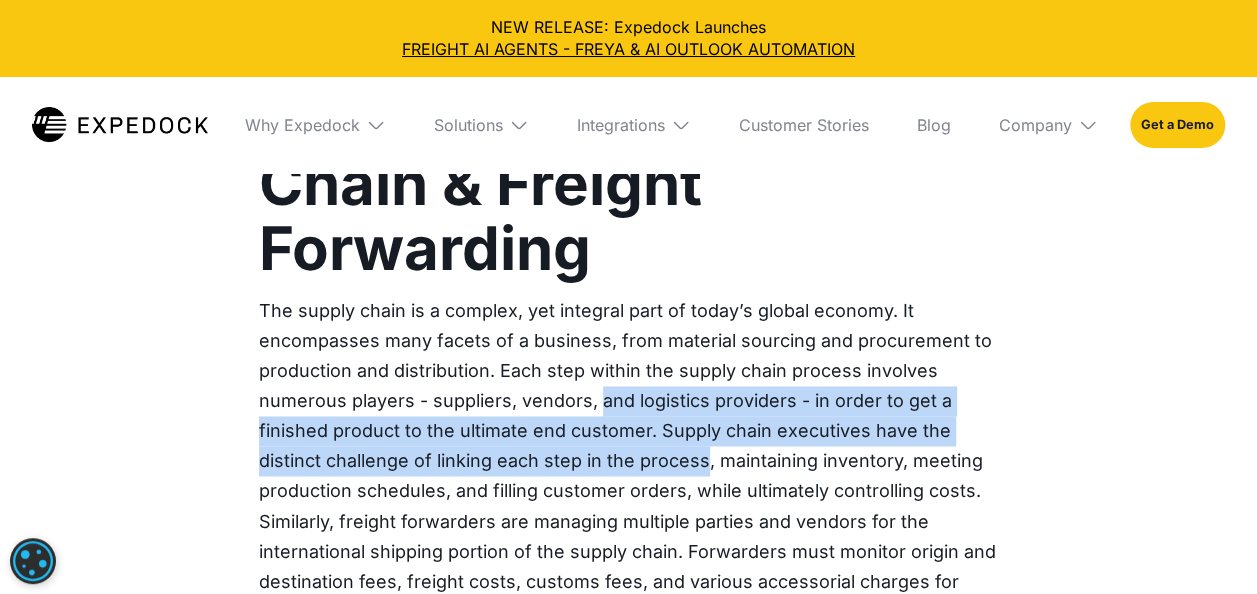 drag, startPoint x: 618, startPoint y: 410, endPoint x: 636, endPoint y: 458, distance: 51.264023 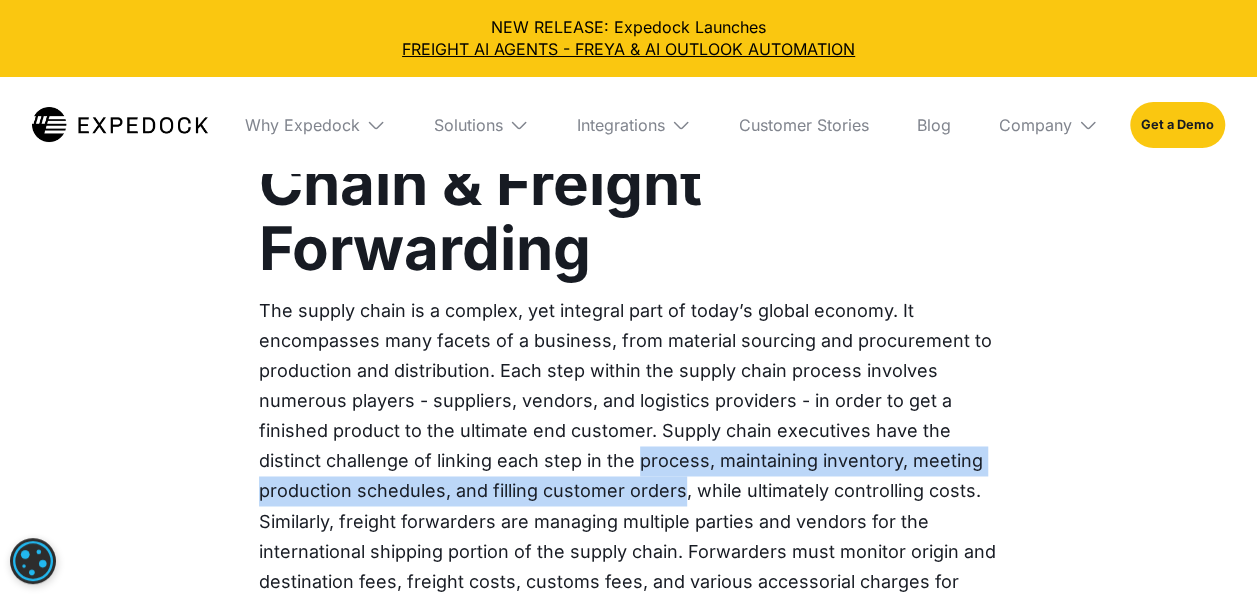 drag, startPoint x: 636, startPoint y: 458, endPoint x: 652, endPoint y: 491, distance: 36.67424 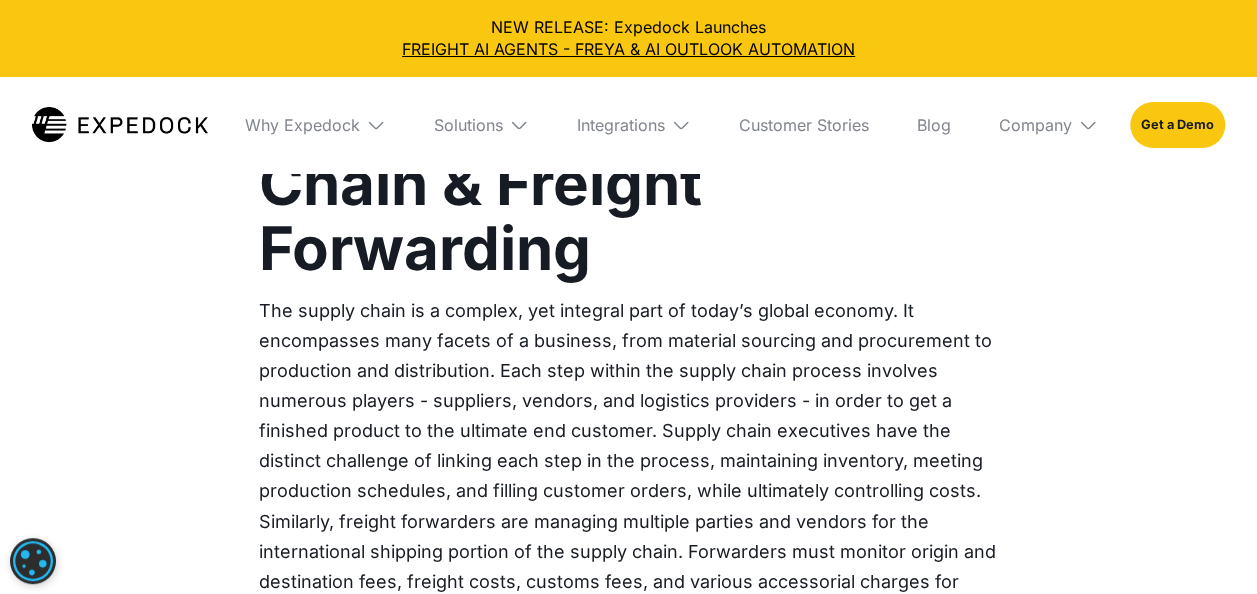 click on "The supply chain is a complex, yet integral part of today’s global economy. It encompasses many facets of a business, from material sourcing and procurement to production and distribution. Each step within the supply chain process involves numerous players - suppliers, vendors, and logistics providers - in order to get a finished product to the ultimate end customer. Supply chain executives have the distinct challenge of linking each step in the process, maintaining inventory, meeting production schedules, and filling customer orders, while ultimately controlling costs. Similarly, freight forwarders are managing multiple parties and vendors for the international shipping portion of the supply chain. Forwarders must monitor origin and destination fees, freight costs, customs fees, and various accessorial charges for each shipment in their possession, and mitigate costs where possible." at bounding box center [629, 461] 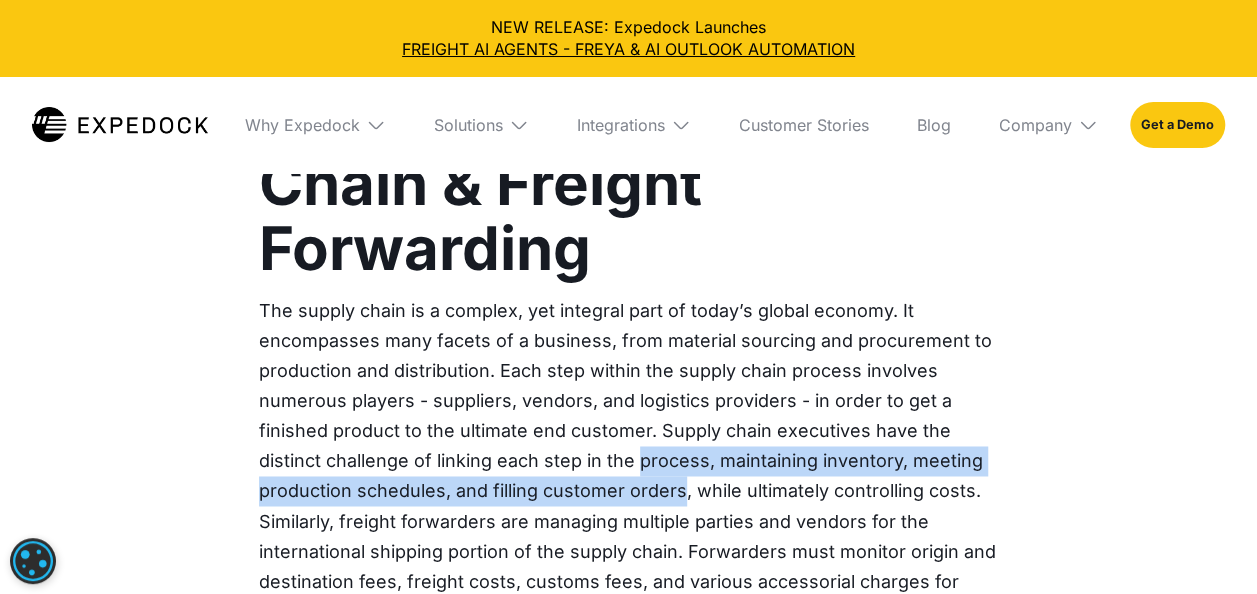 drag, startPoint x: 657, startPoint y: 483, endPoint x: 662, endPoint y: 468, distance: 15.811388 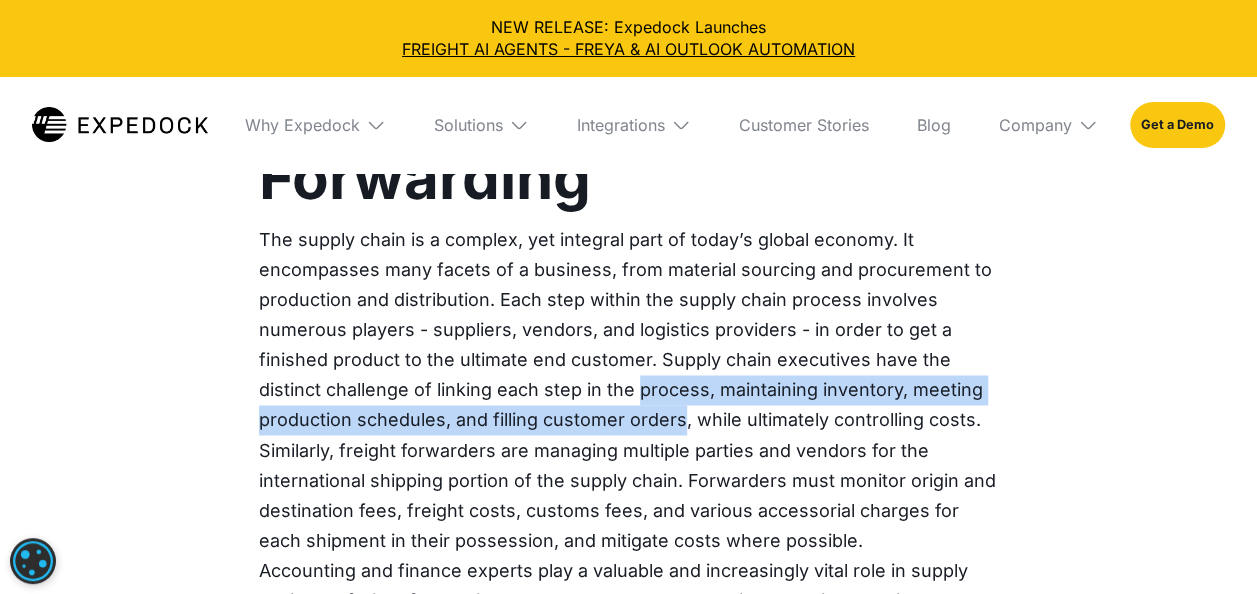 scroll, scrollTop: 1435, scrollLeft: 0, axis: vertical 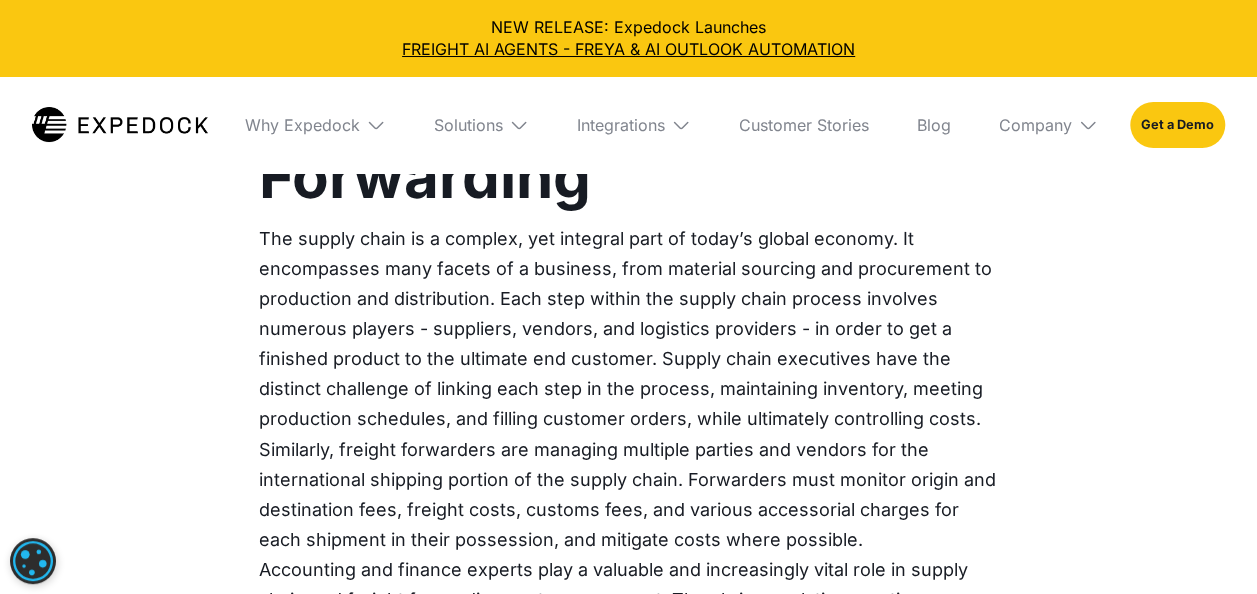 click on "The supply chain is a complex, yet integral part of today’s global economy. It encompasses many facets of a business, from material sourcing and procurement to production and distribution. Each step within the supply chain process involves numerous players - suppliers, vendors, and logistics providers - in order to get a finished product to the ultimate end customer. Supply chain executives have the distinct challenge of linking each step in the process, maintaining inventory, meeting production schedules, and filling customer orders, while ultimately controlling costs. Similarly, freight forwarders are managing multiple parties and vendors for the international shipping portion of the supply chain. Forwarders must monitor origin and destination fees, freight costs, customs fees, and various accessorial charges for each shipment in their possession, and mitigate costs where possible." at bounding box center [629, 389] 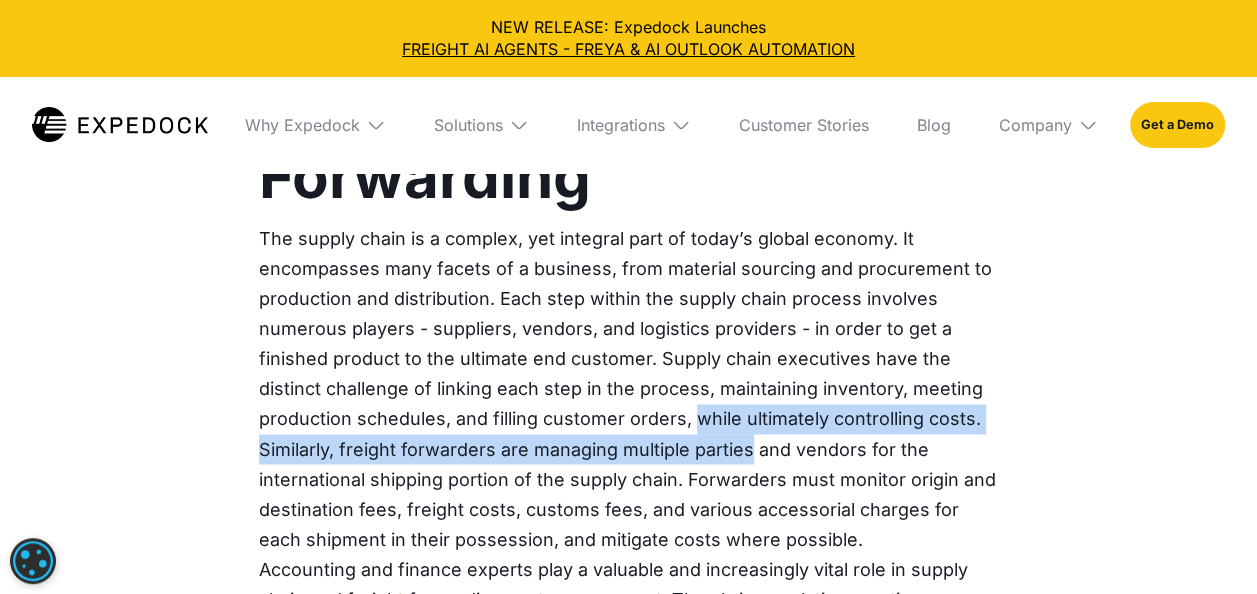 drag, startPoint x: 699, startPoint y: 435, endPoint x: 698, endPoint y: 419, distance: 16.03122 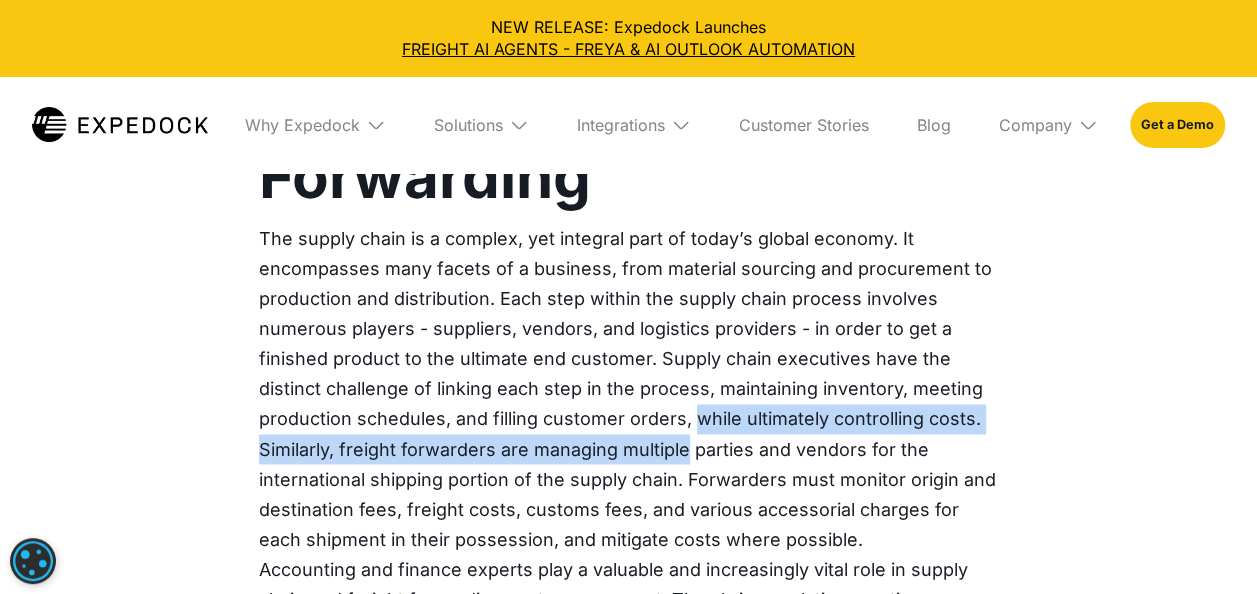 drag, startPoint x: 698, startPoint y: 419, endPoint x: 680, endPoint y: 442, distance: 29.206163 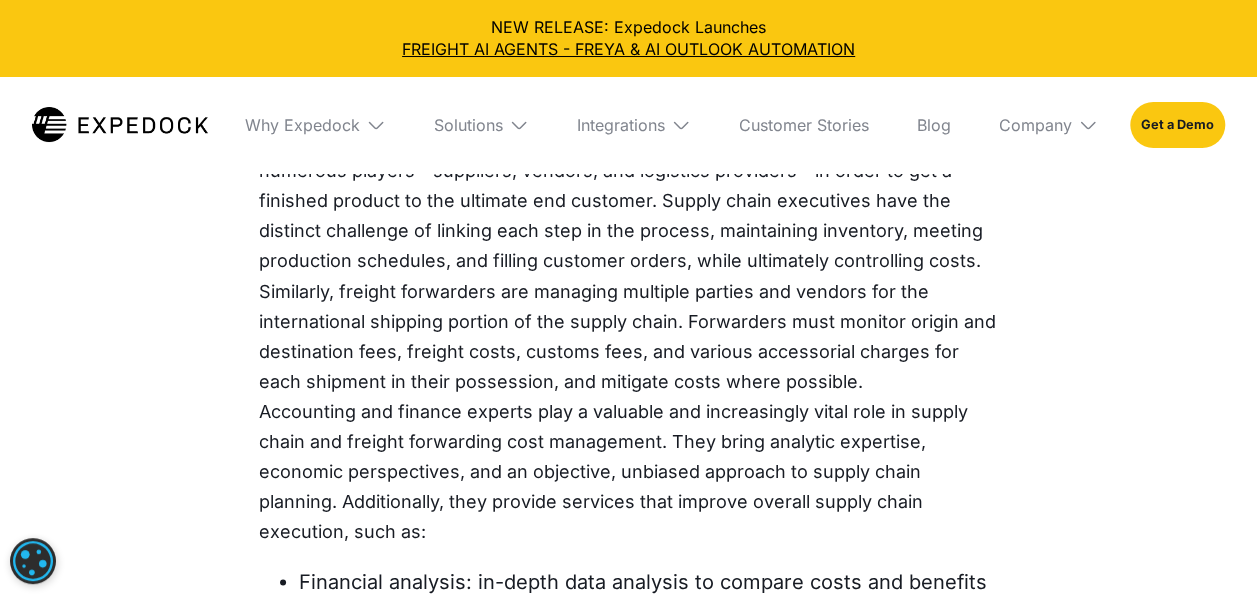scroll, scrollTop: 1596, scrollLeft: 0, axis: vertical 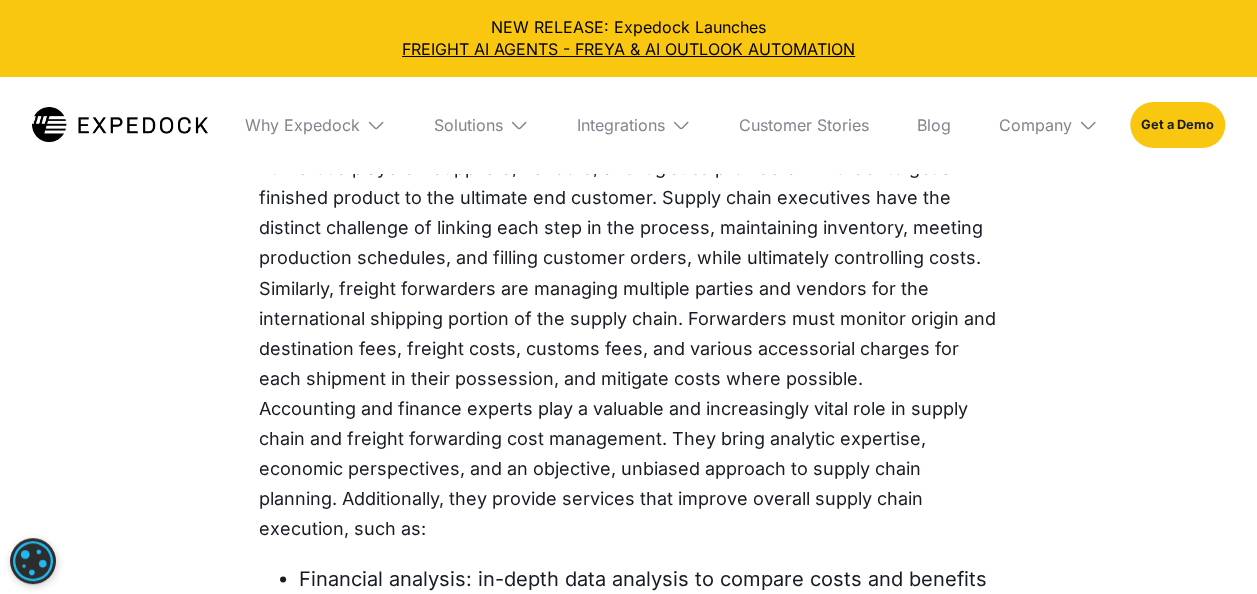 click on "The supply chain is a complex, yet integral part of today’s global economy. It encompasses many facets of a business, from material sourcing and procurement to production and distribution. Each step within the supply chain process involves numerous players - suppliers, vendors, and logistics providers - in order to get a finished product to the ultimate end customer. Supply chain executives have the distinct challenge of linking each step in the process, maintaining inventory, meeting production schedules, and filling customer orders, while ultimately controlling costs. Similarly, freight forwarders are managing multiple parties and vendors for the international shipping portion of the supply chain. Forwarders must monitor origin and destination fees, freight costs, customs fees, and various accessorial charges for each shipment in their possession, and mitigate costs where possible." at bounding box center [629, 228] 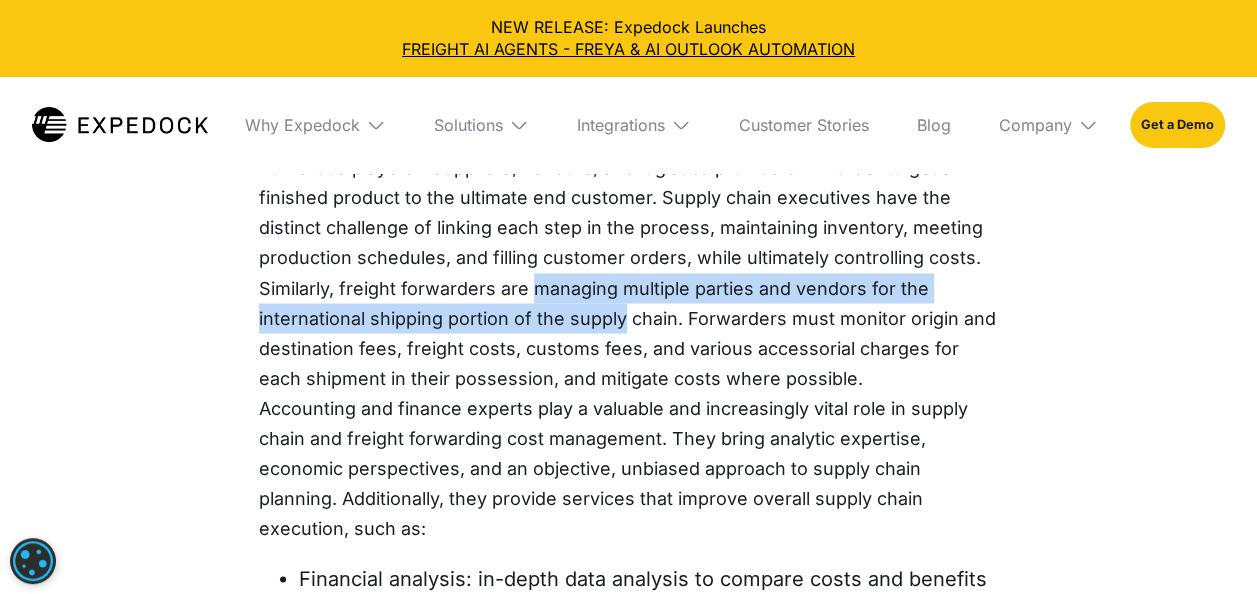 drag, startPoint x: 568, startPoint y: 296, endPoint x: 576, endPoint y: 319, distance: 24.351591 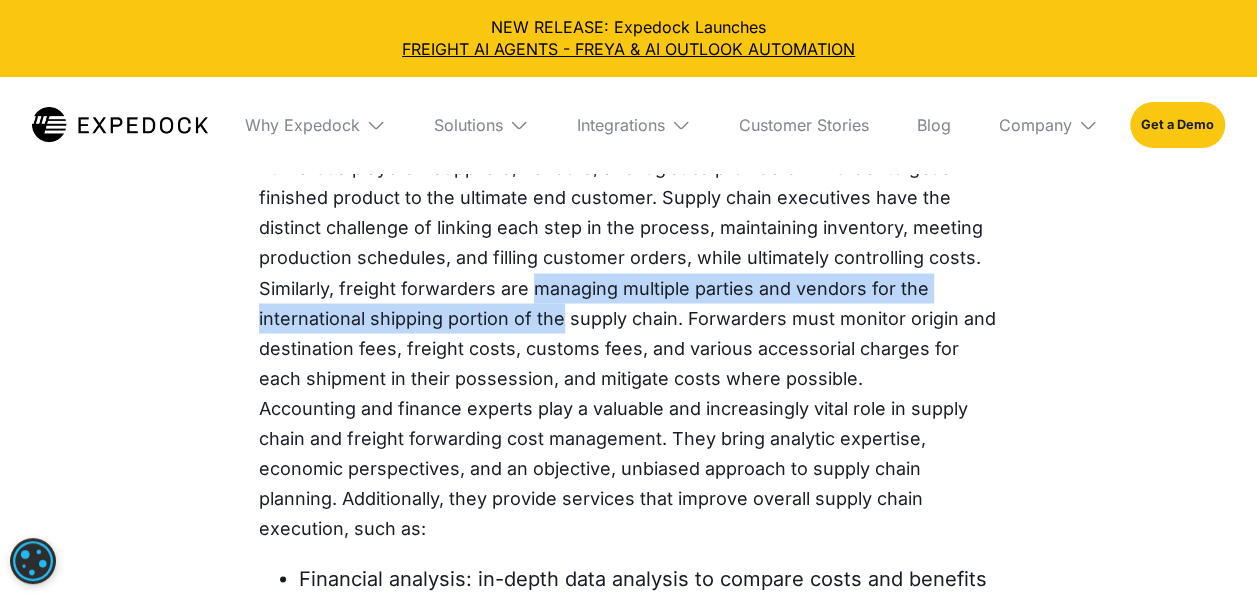 drag, startPoint x: 552, startPoint y: 288, endPoint x: 552, endPoint y: 317, distance: 29 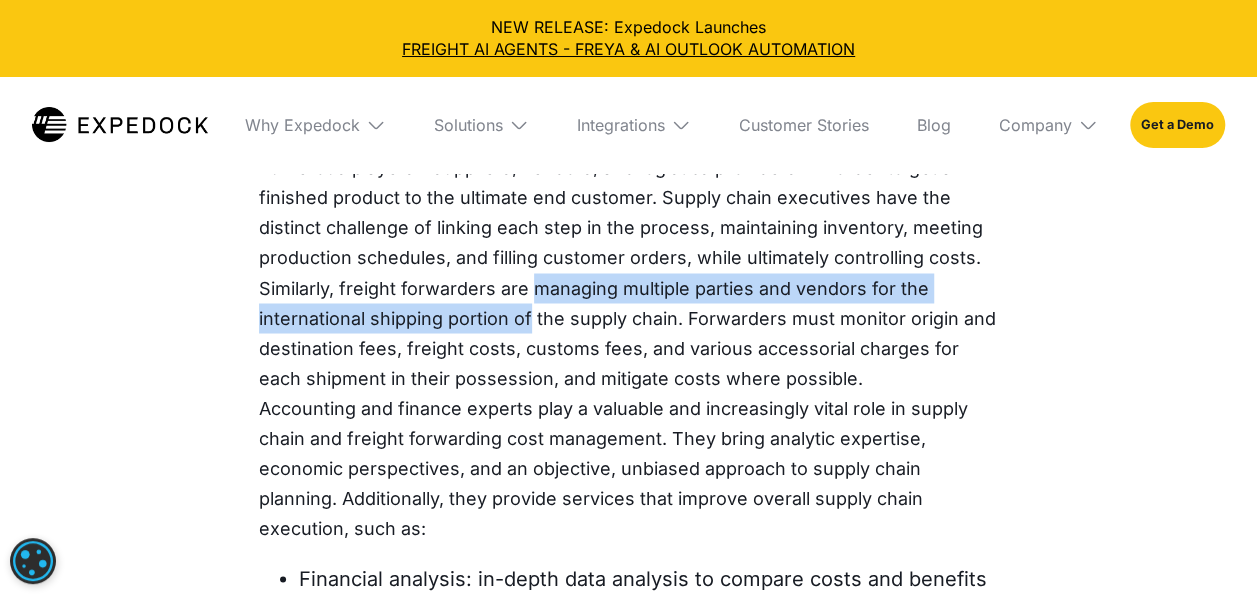 drag, startPoint x: 524, startPoint y: 319, endPoint x: 538, endPoint y: 284, distance: 37.696156 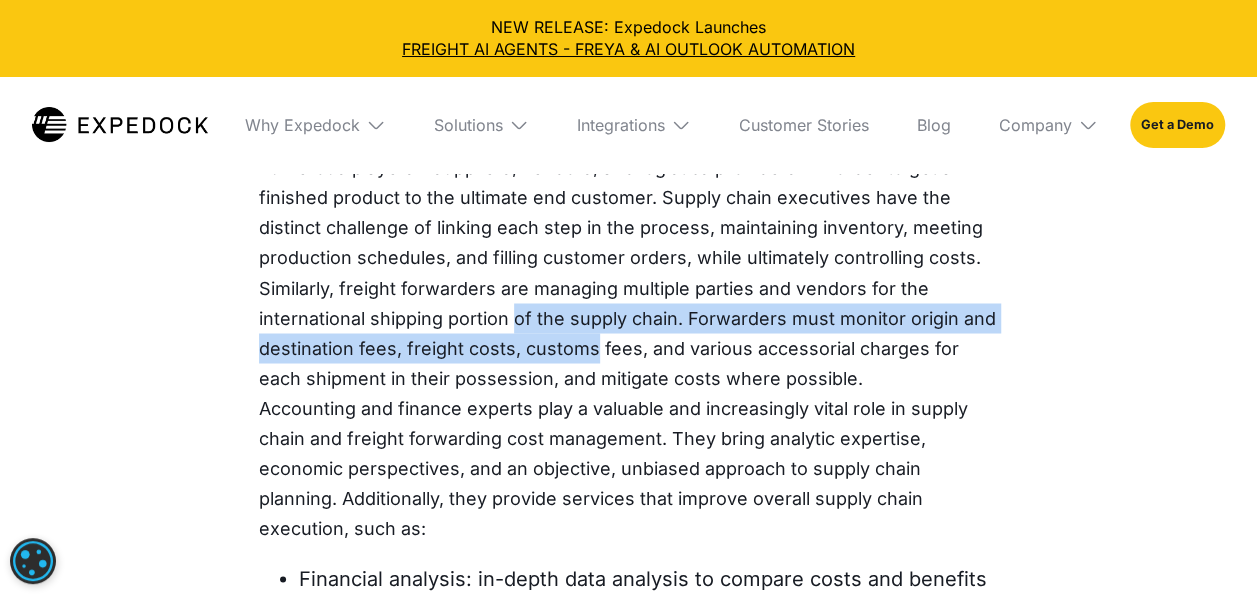 drag, startPoint x: 524, startPoint y: 312, endPoint x: 536, endPoint y: 360, distance: 49.47727 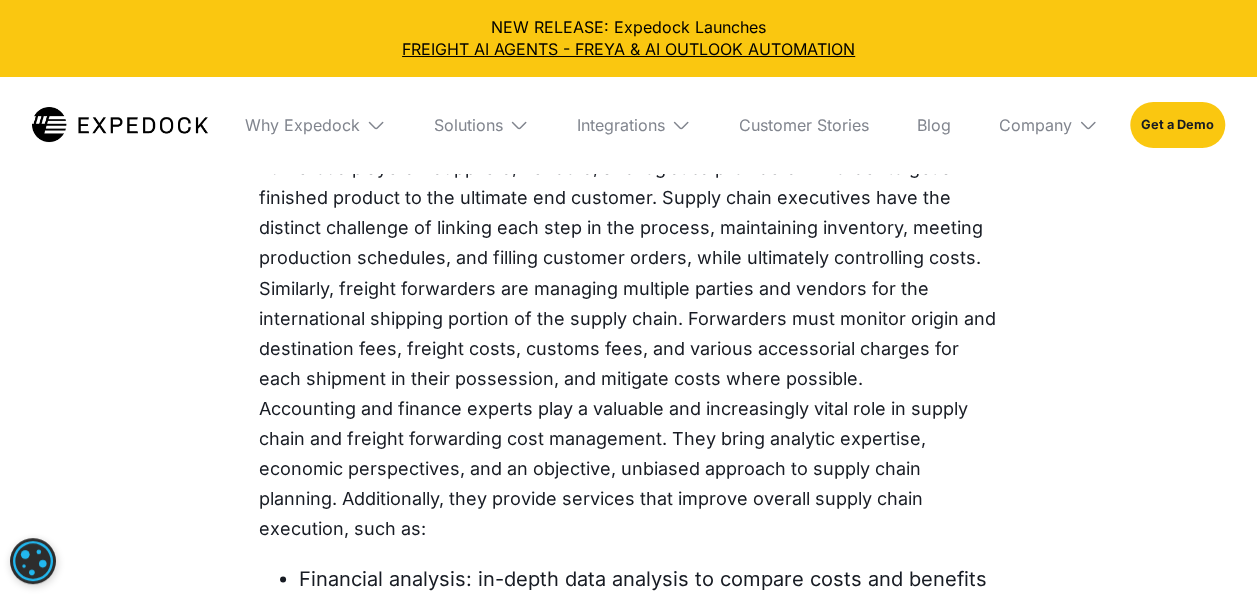 click on "The supply chain is a complex, yet integral part of today’s global economy. It encompasses many facets of a business, from material sourcing and procurement to production and distribution. Each step within the supply chain process involves numerous players - suppliers, vendors, and logistics providers - in order to get a finished product to the ultimate end customer. Supply chain executives have the distinct challenge of linking each step in the process, maintaining inventory, meeting production schedules, and filling customer orders, while ultimately controlling costs. Similarly, freight forwarders are managing multiple parties and vendors for the international shipping portion of the supply chain. Forwarders must monitor origin and destination fees, freight costs, customs fees, and various accessorial charges for each shipment in their possession, and mitigate costs where possible." at bounding box center (629, 228) 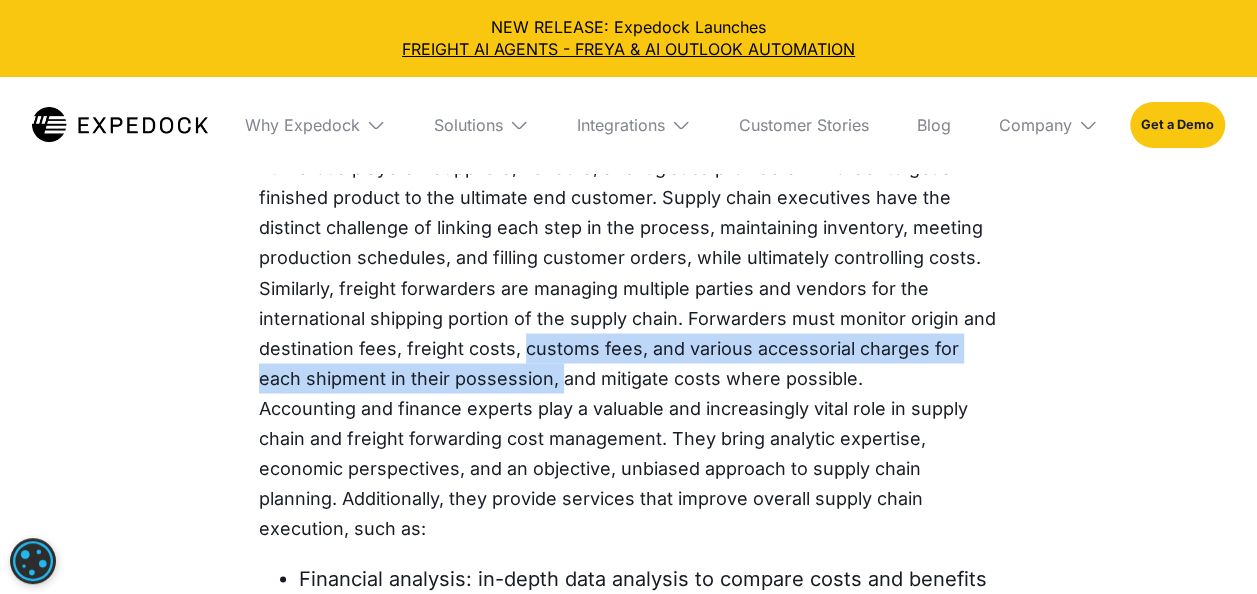 drag, startPoint x: 562, startPoint y: 352, endPoint x: 500, endPoint y: 380, distance: 68.0294 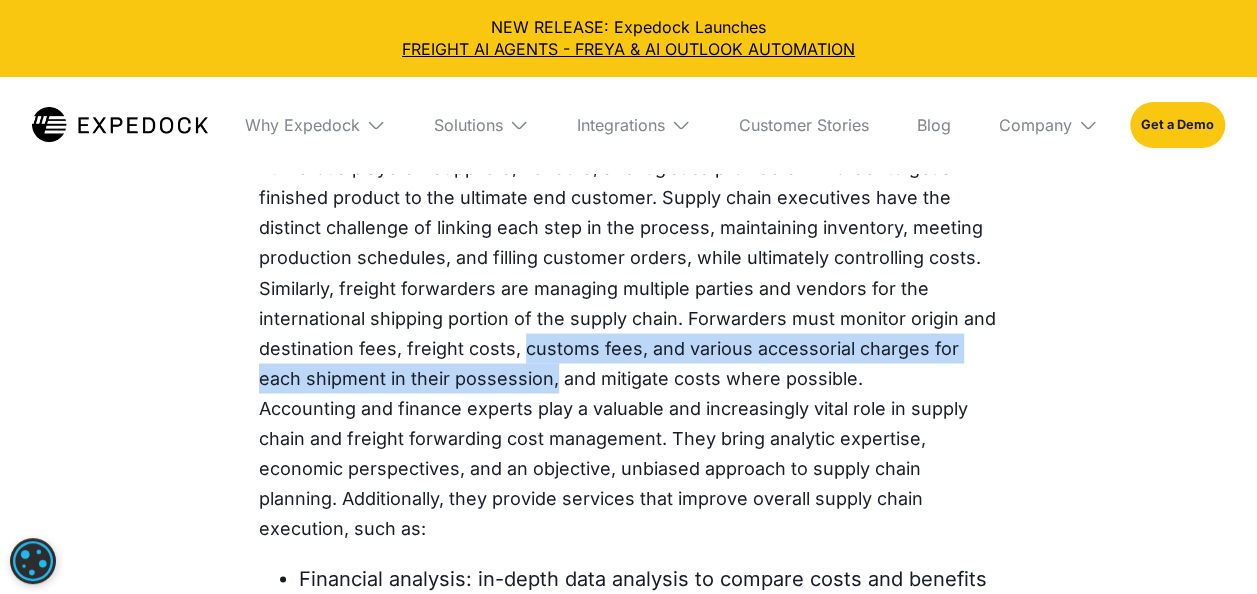 click on "The supply chain is a complex, yet integral part of today’s global economy. It encompasses many facets of a business, from material sourcing and procurement to production and distribution. Each step within the supply chain process involves numerous players - suppliers, vendors, and logistics providers - in order to get a finished product to the ultimate end customer. Supply chain executives have the distinct challenge of linking each step in the process, maintaining inventory, meeting production schedules, and filling customer orders, while ultimately controlling costs. Similarly, freight forwarders are managing multiple parties and vendors for the international shipping portion of the supply chain. Forwarders must monitor origin and destination fees, freight costs, customs fees, and various accessorial charges for each shipment in their possession, and mitigate costs where possible." at bounding box center [629, 228] 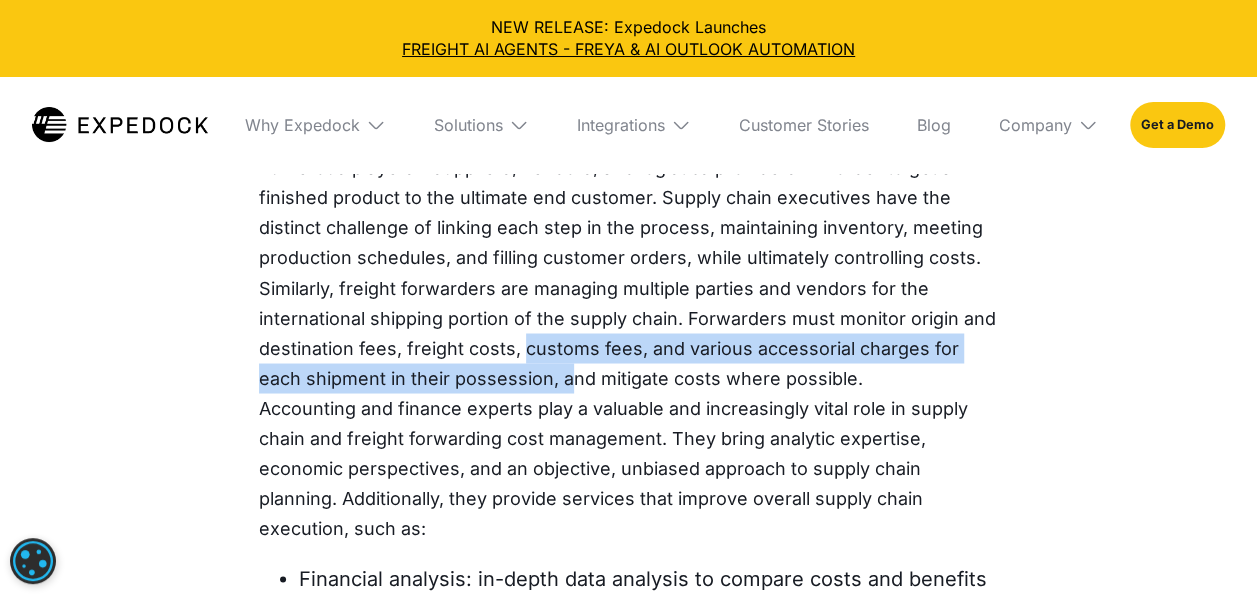 drag, startPoint x: 517, startPoint y: 384, endPoint x: 522, endPoint y: 344, distance: 40.311287 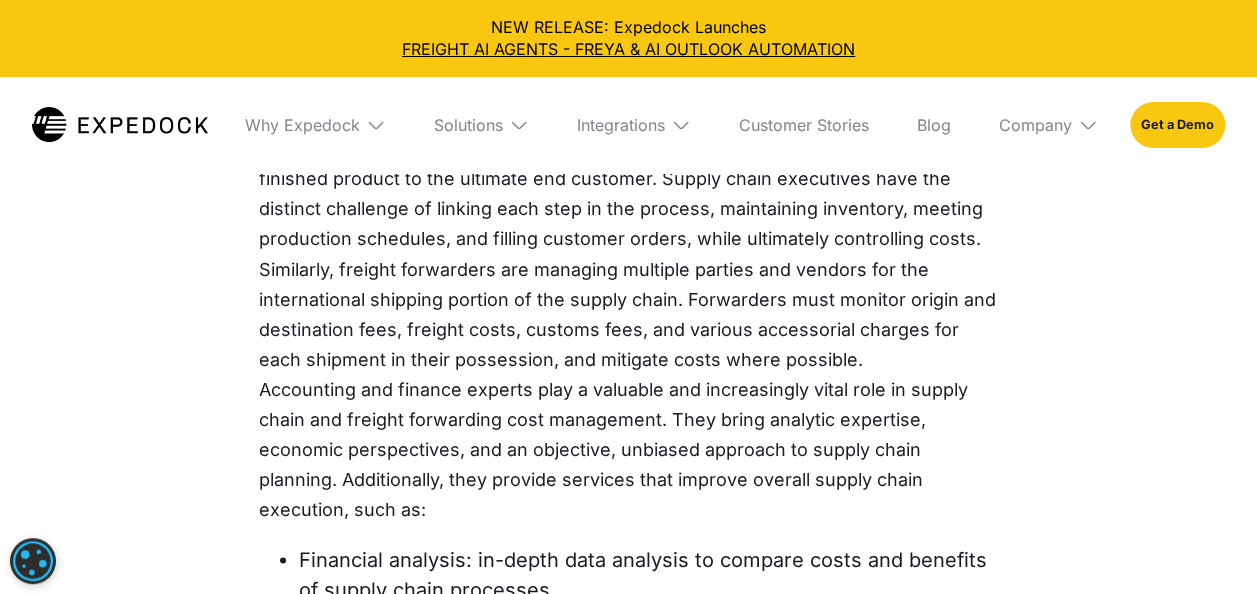 scroll, scrollTop: 1623, scrollLeft: 0, axis: vertical 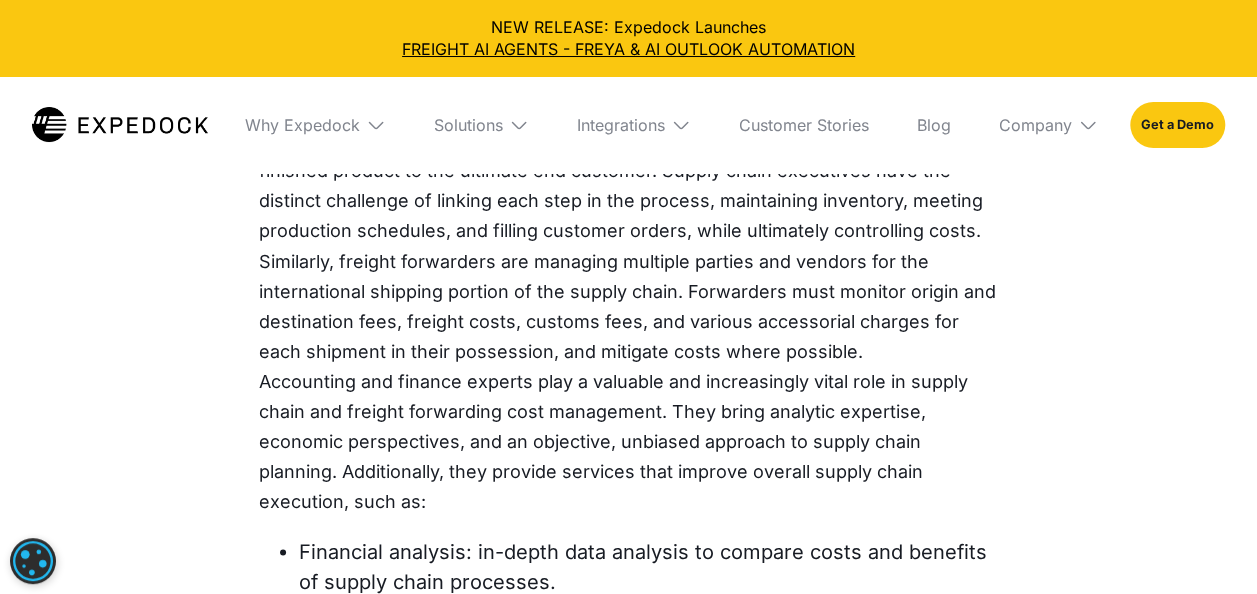 click on "The supply chain is a complex, yet integral part of today’s global economy. It encompasses many facets of a business, from material sourcing and procurement to production and distribution. Each step within the supply chain process involves numerous players - suppliers, vendors, and logistics providers - in order to get a finished product to the ultimate end customer. Supply chain executives have the distinct challenge of linking each step in the process, maintaining inventory, meeting production schedules, and filling customer orders, while ultimately controlling costs. Similarly, freight forwarders are managing multiple parties and vendors for the international shipping portion of the supply chain. Forwarders must monitor origin and destination fees, freight costs, customs fees, and various accessorial charges for each shipment in their possession, and mitigate costs where possible." at bounding box center (629, 201) 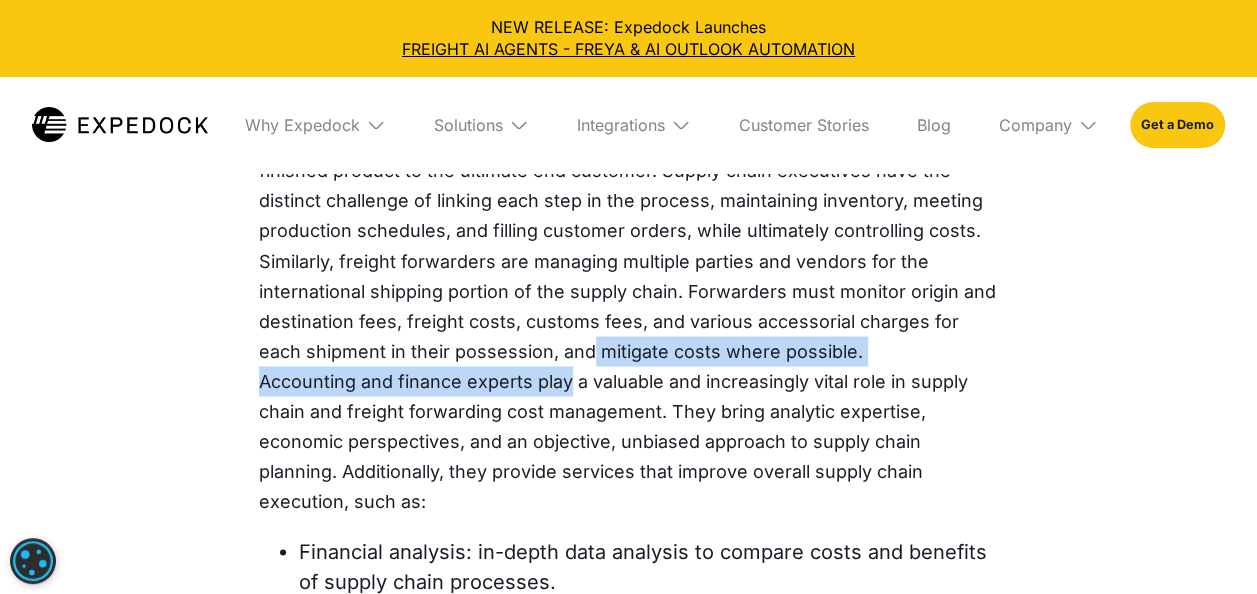 drag, startPoint x: 543, startPoint y: 360, endPoint x: 552, endPoint y: 384, distance: 25.632011 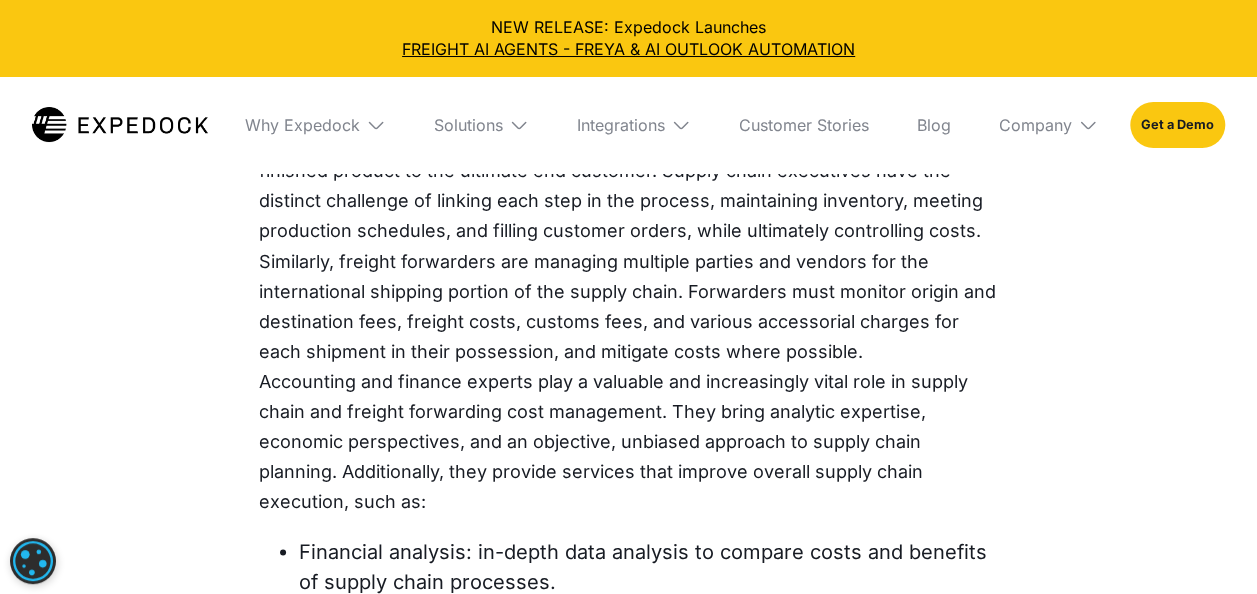 click on "Accounting and finance experts play a valuable and increasingly vital role in supply chain and freight forwarding cost management. They bring analytic expertise, economic perspectives, and an objective, unbiased approach to supply chain planning. Additionally, they provide services that improve overall supply chain execution, such as:" at bounding box center [629, 441] 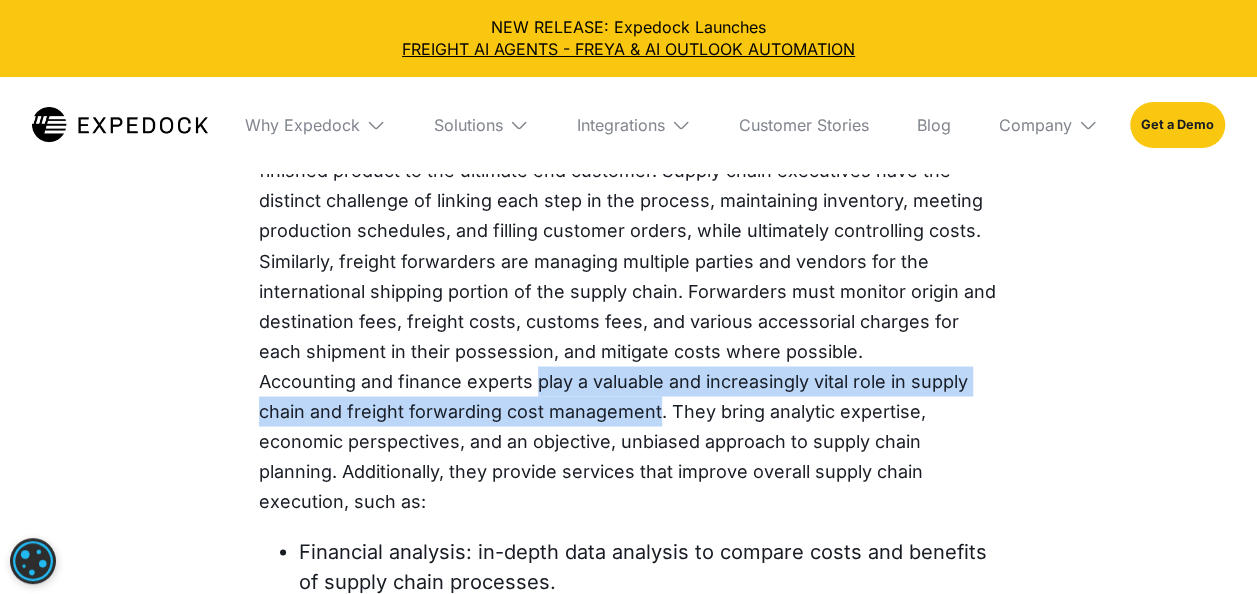 drag, startPoint x: 552, startPoint y: 384, endPoint x: 562, endPoint y: 413, distance: 30.675724 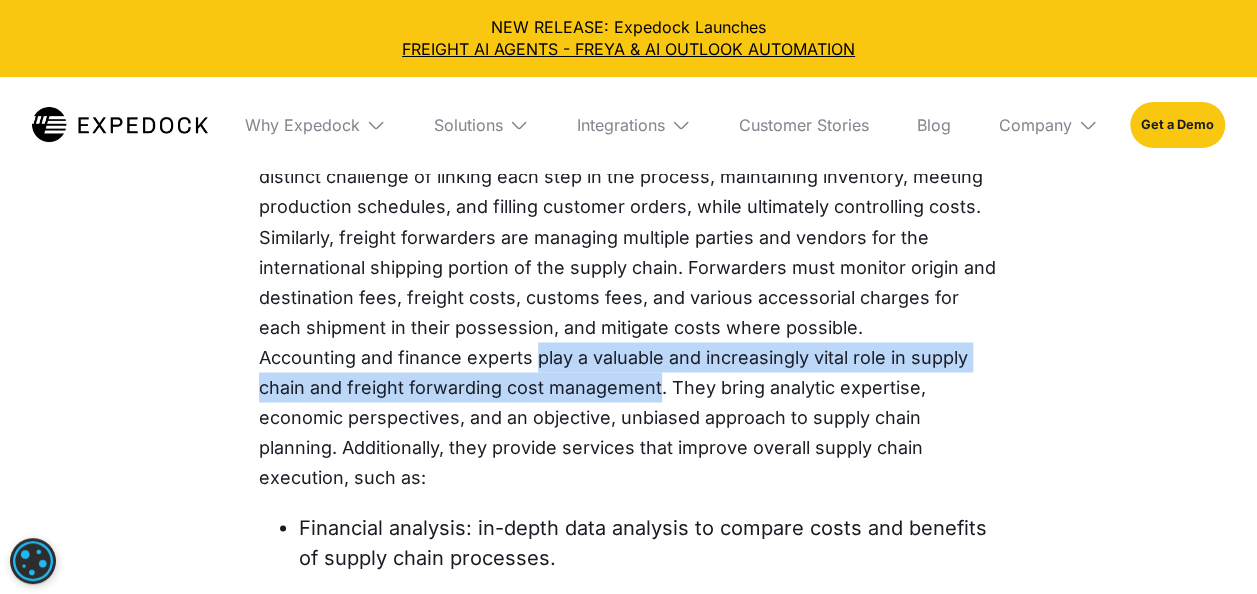 scroll, scrollTop: 1651, scrollLeft: 0, axis: vertical 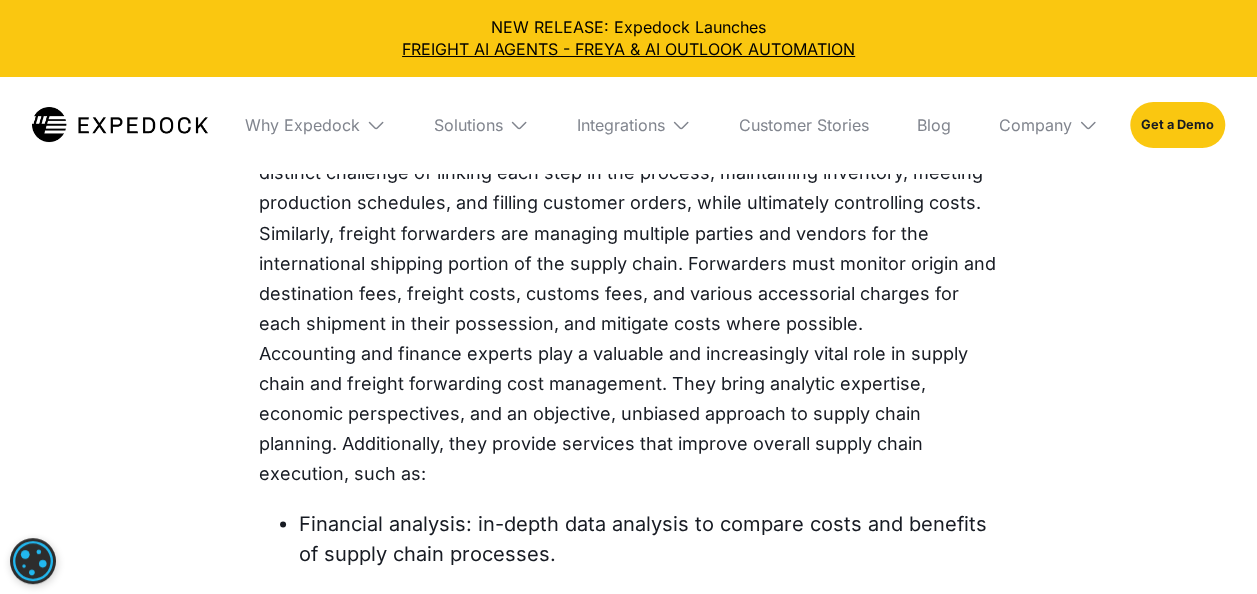 click on "Accounting and finance experts play a valuable and increasingly vital role in supply chain and freight forwarding cost management. They bring analytic expertise, economic perspectives, and an objective, unbiased approach to supply chain planning. Additionally, they provide services that improve overall supply chain execution, such as:" at bounding box center [629, 413] 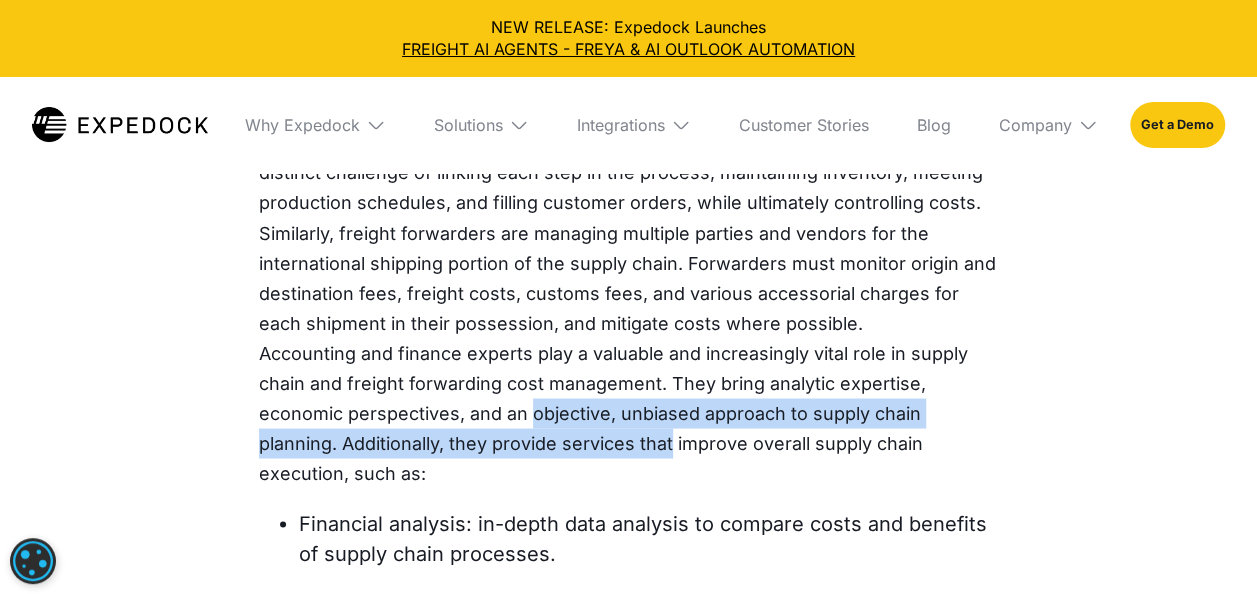 drag, startPoint x: 562, startPoint y: 413, endPoint x: 581, endPoint y: 445, distance: 37.215588 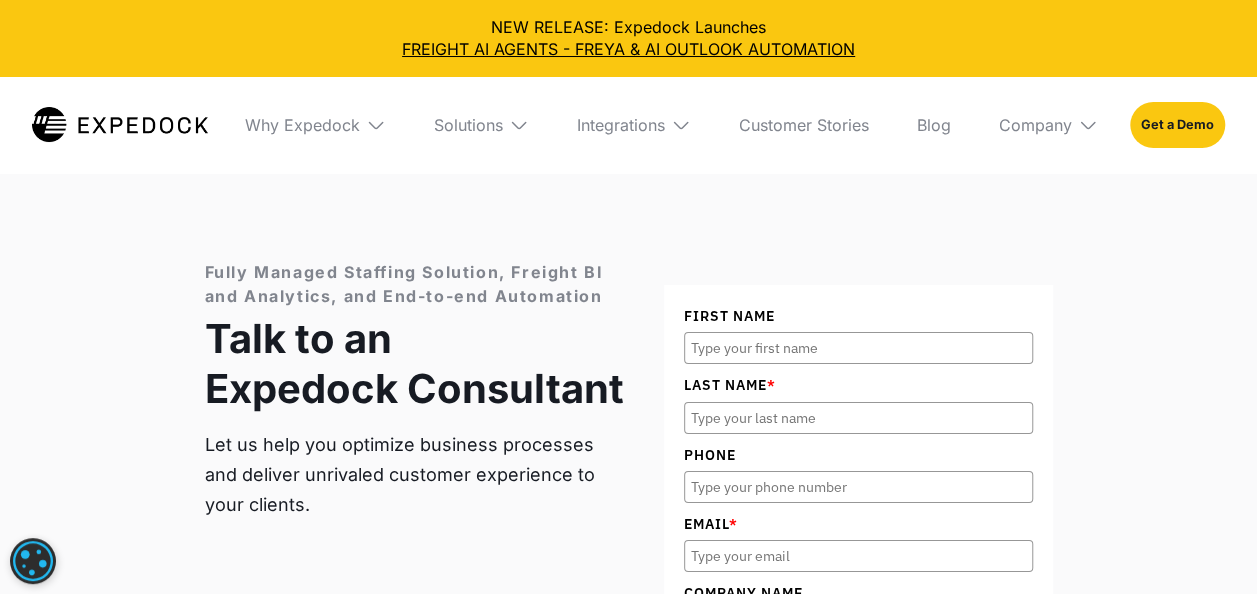 scroll, scrollTop: 7101, scrollLeft: 0, axis: vertical 